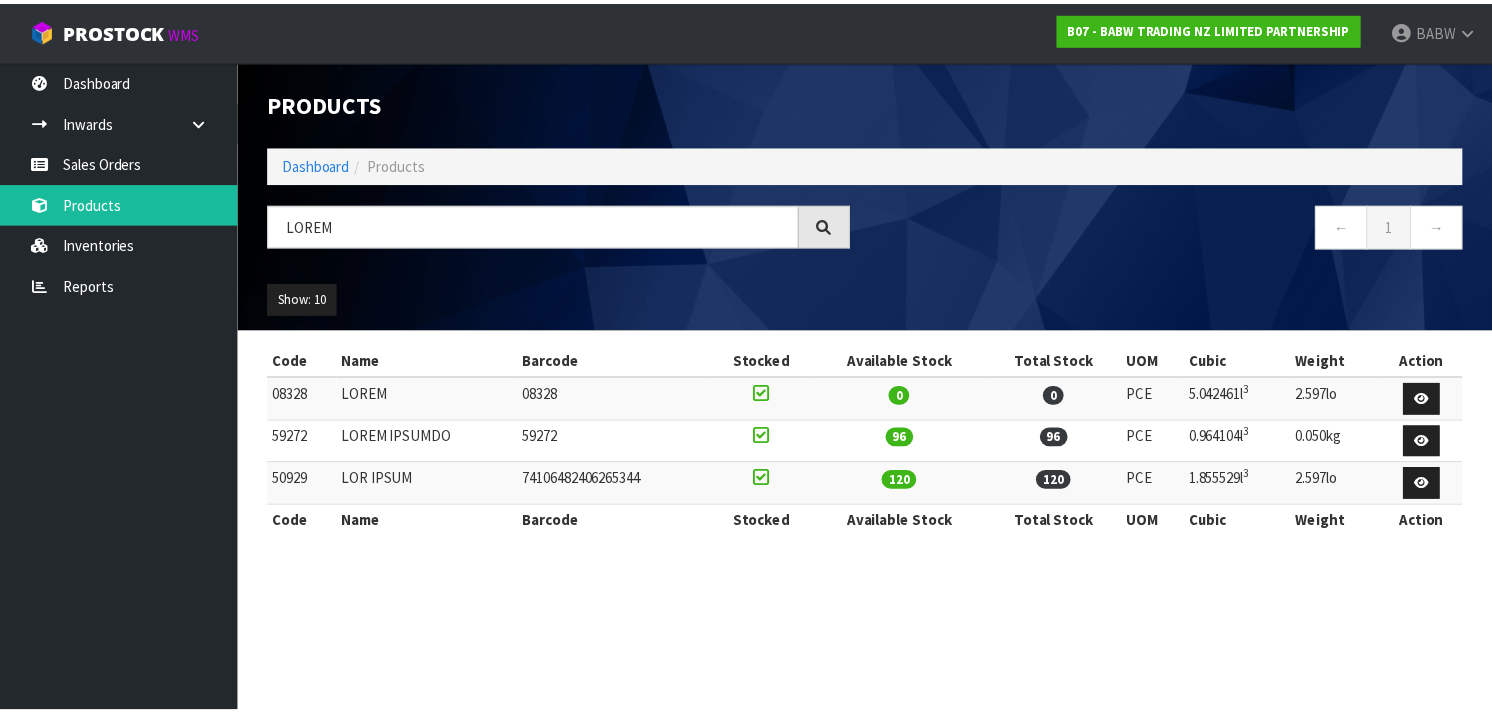 scroll, scrollTop: 0, scrollLeft: 0, axis: both 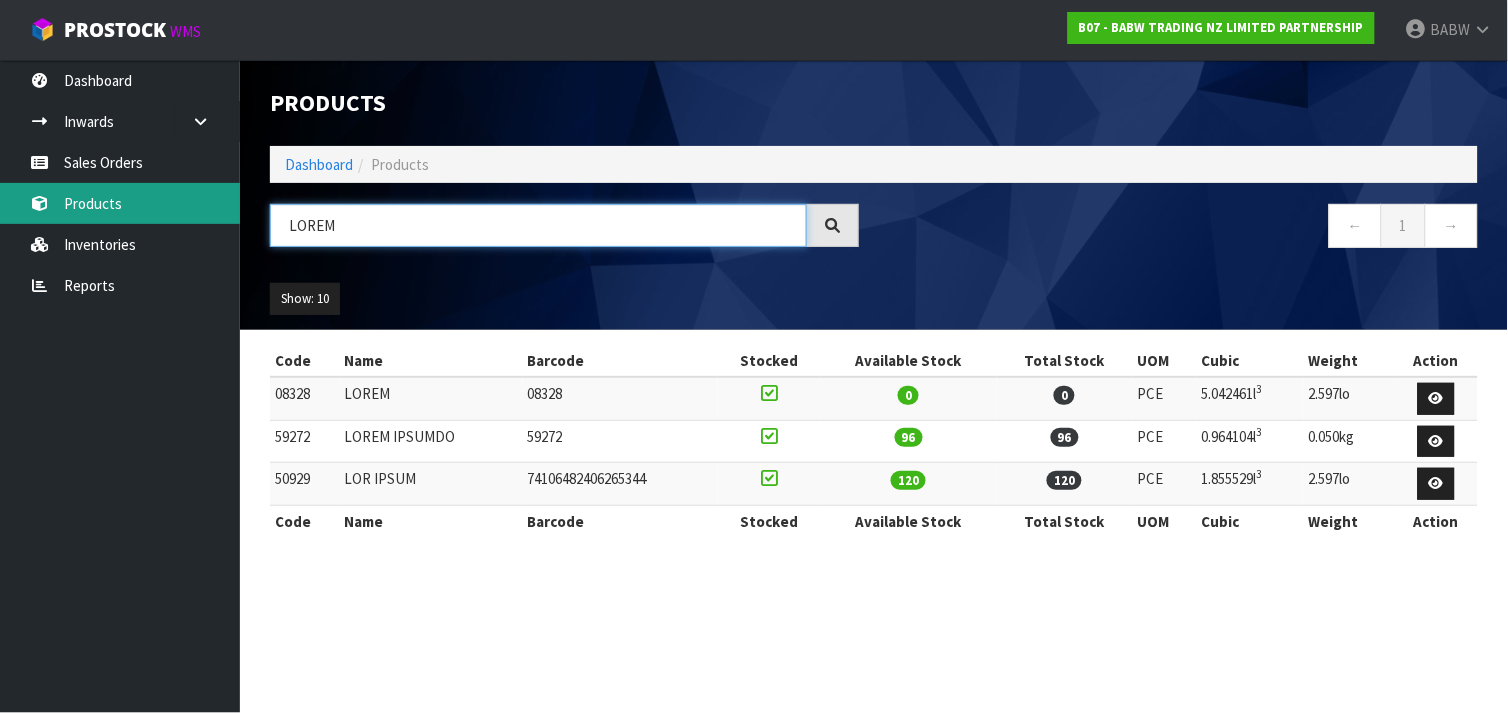 drag, startPoint x: 427, startPoint y: 224, endPoint x: 180, endPoint y: 193, distance: 248.93774 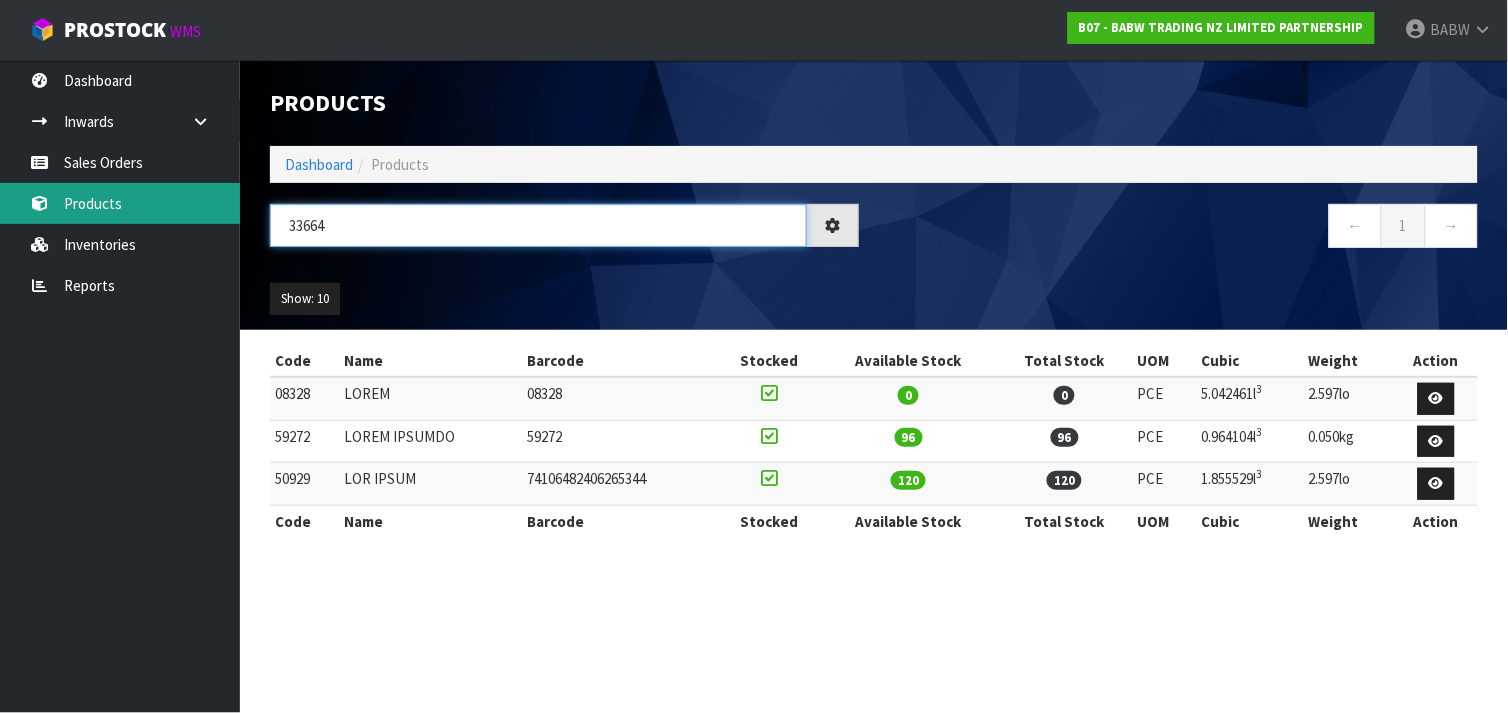 type on "33664" 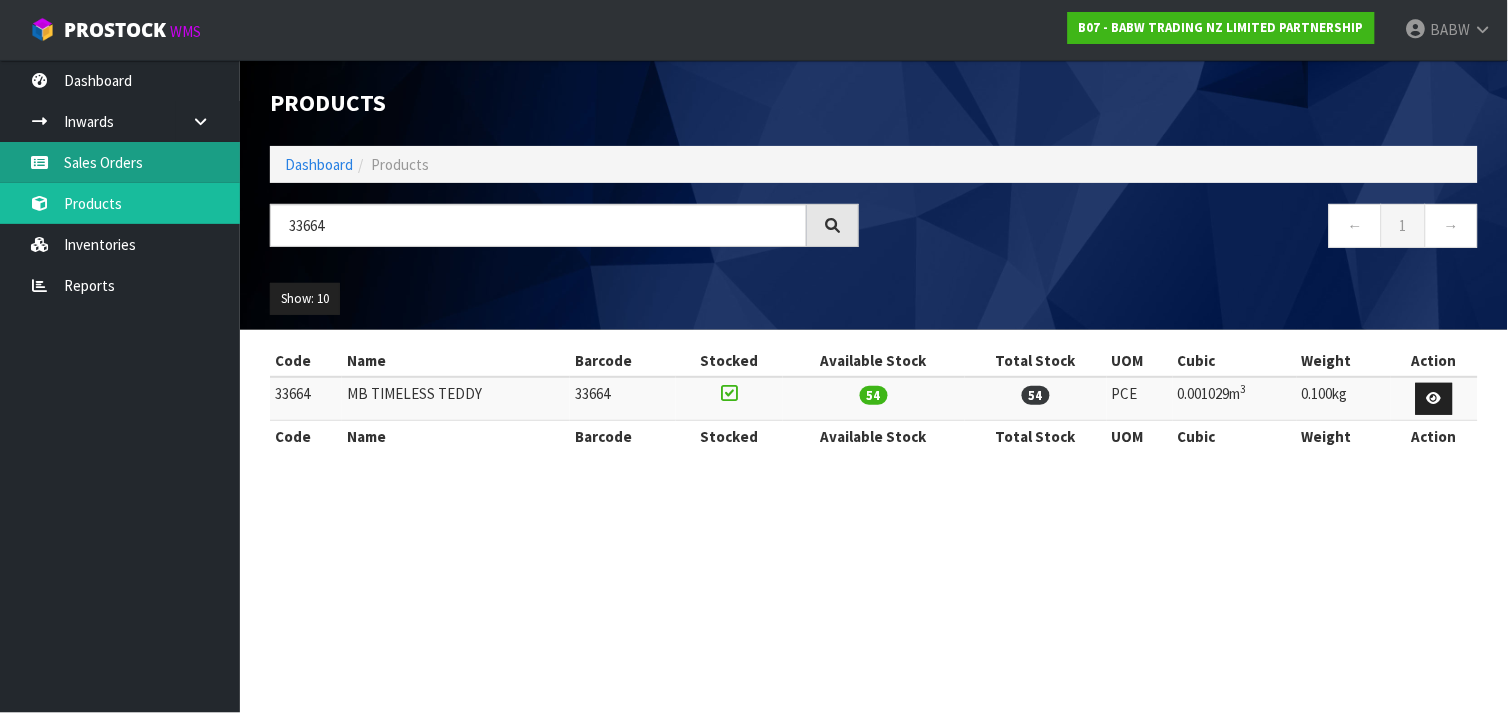 click on "Sales Orders" at bounding box center (120, 162) 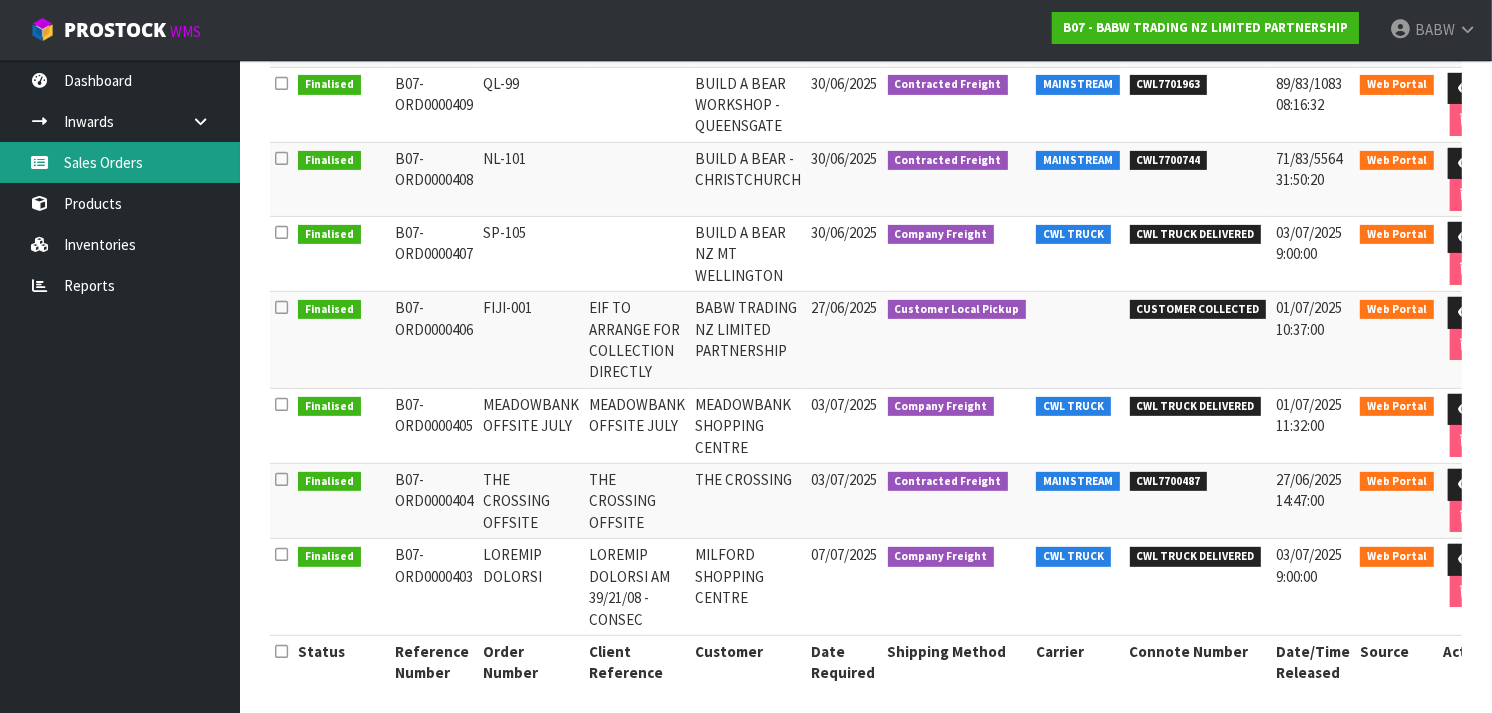 scroll, scrollTop: 586, scrollLeft: 0, axis: vertical 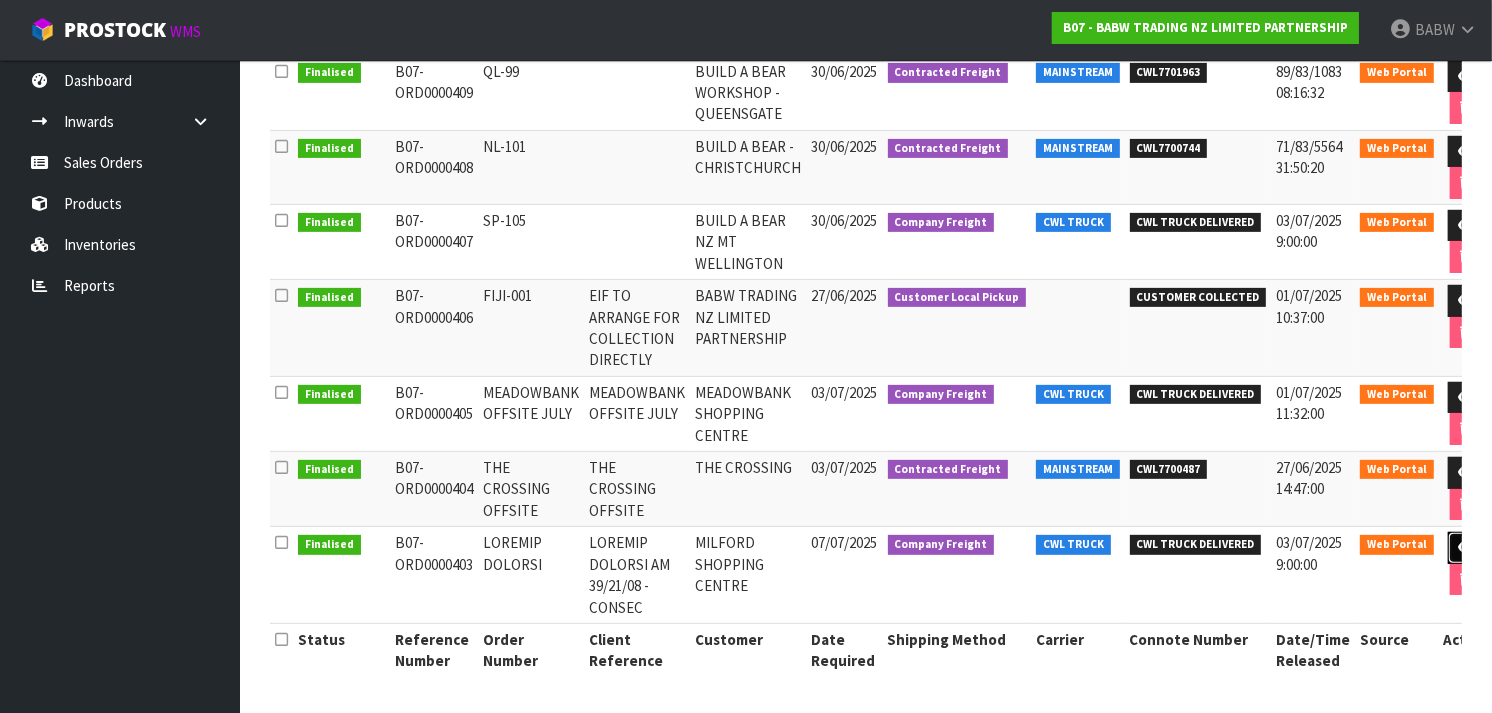 click at bounding box center (1466, 547) 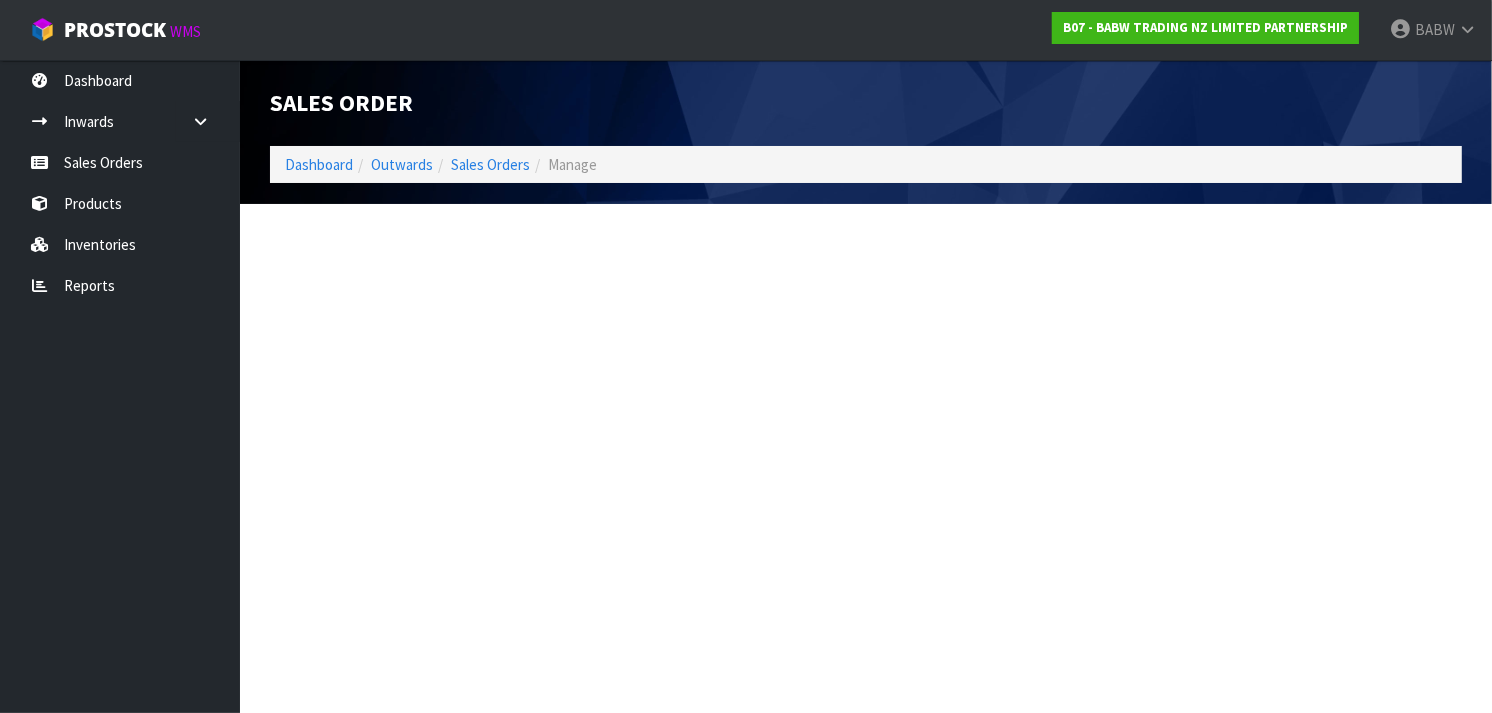scroll, scrollTop: 0, scrollLeft: 0, axis: both 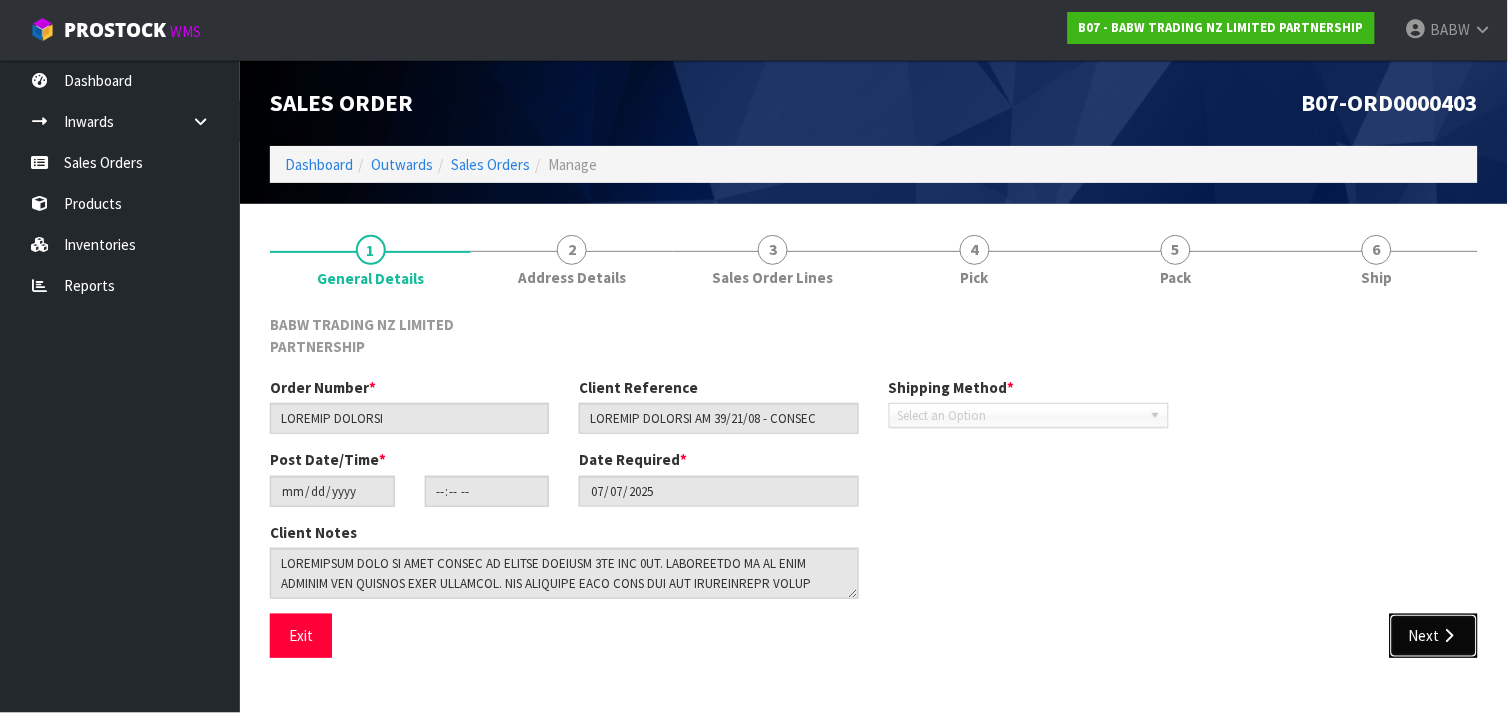 click on "Next" at bounding box center [1434, 635] 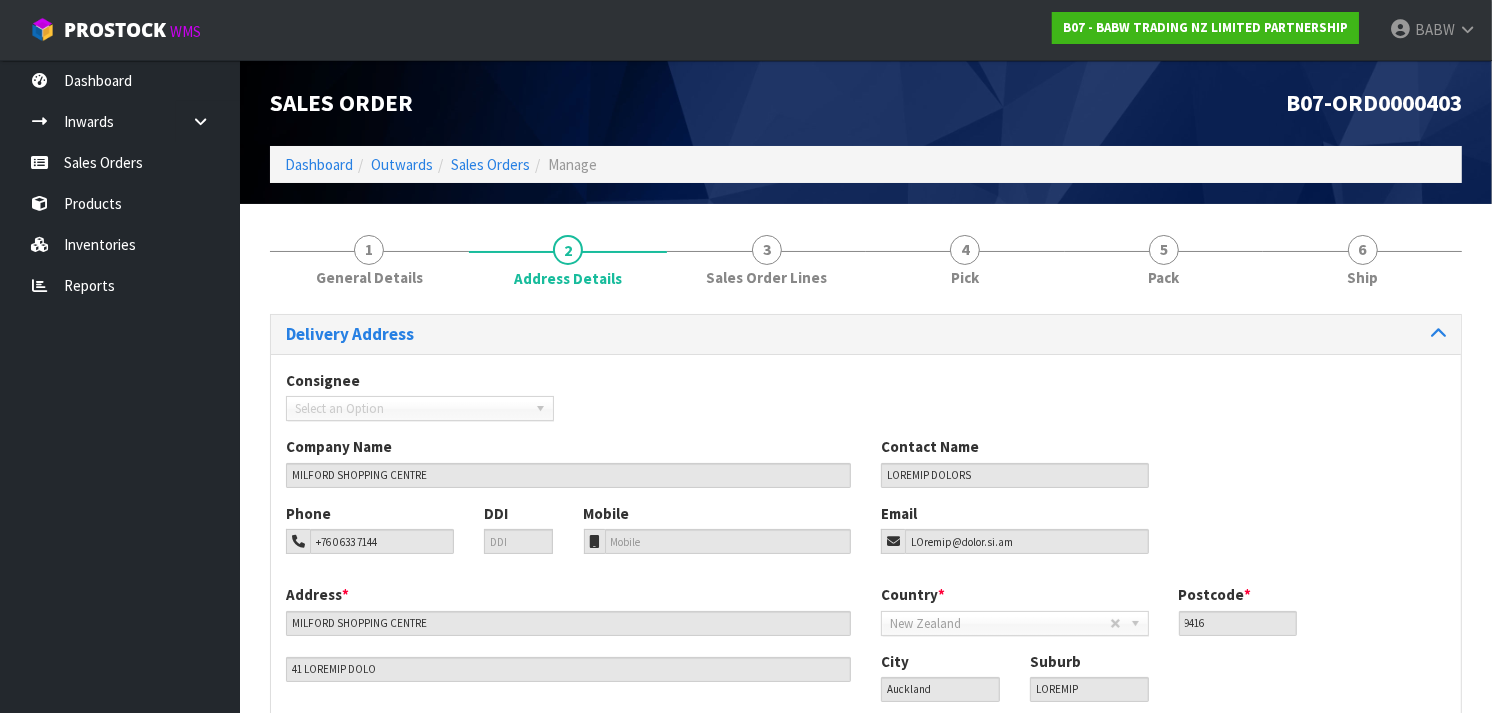scroll, scrollTop: 128, scrollLeft: 0, axis: vertical 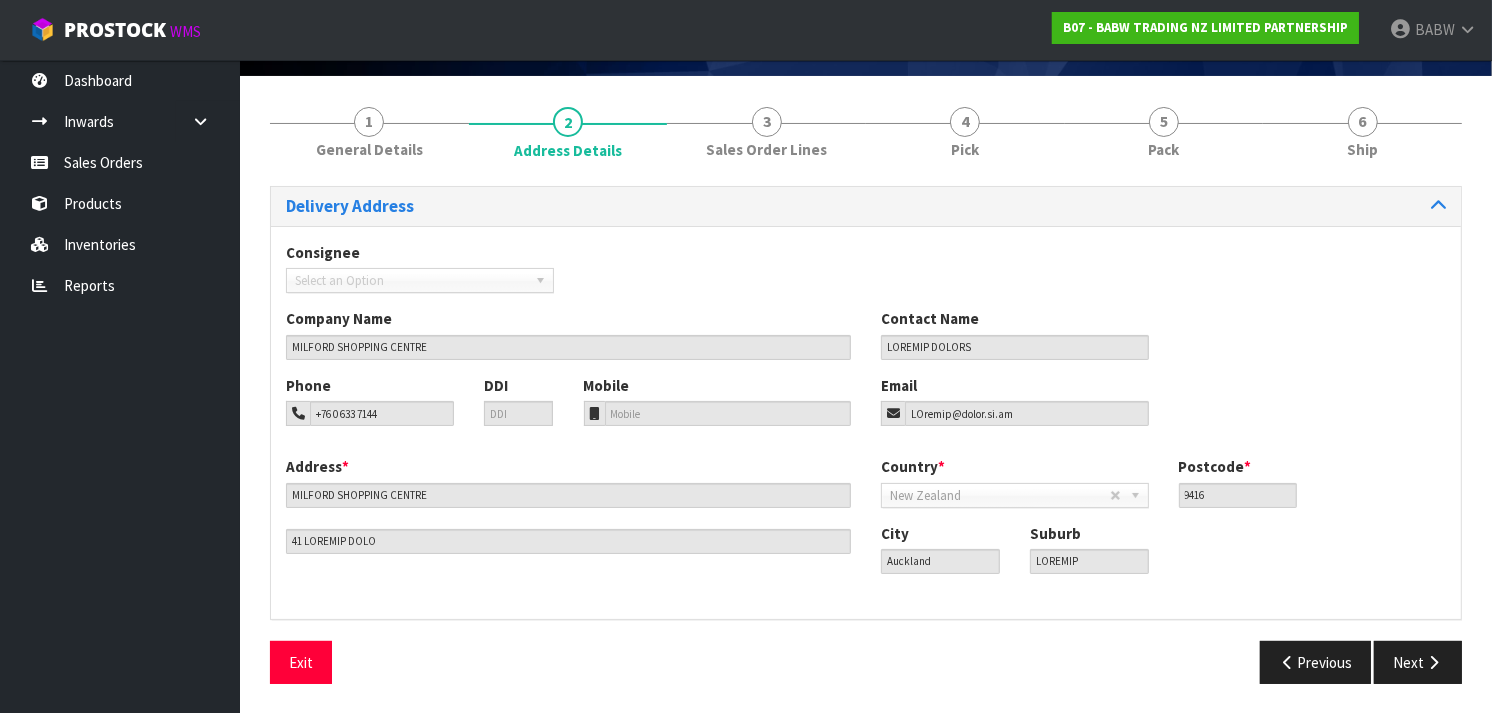 drag, startPoint x: 1414, startPoint y: 661, endPoint x: 992, endPoint y: 641, distance: 422.47366 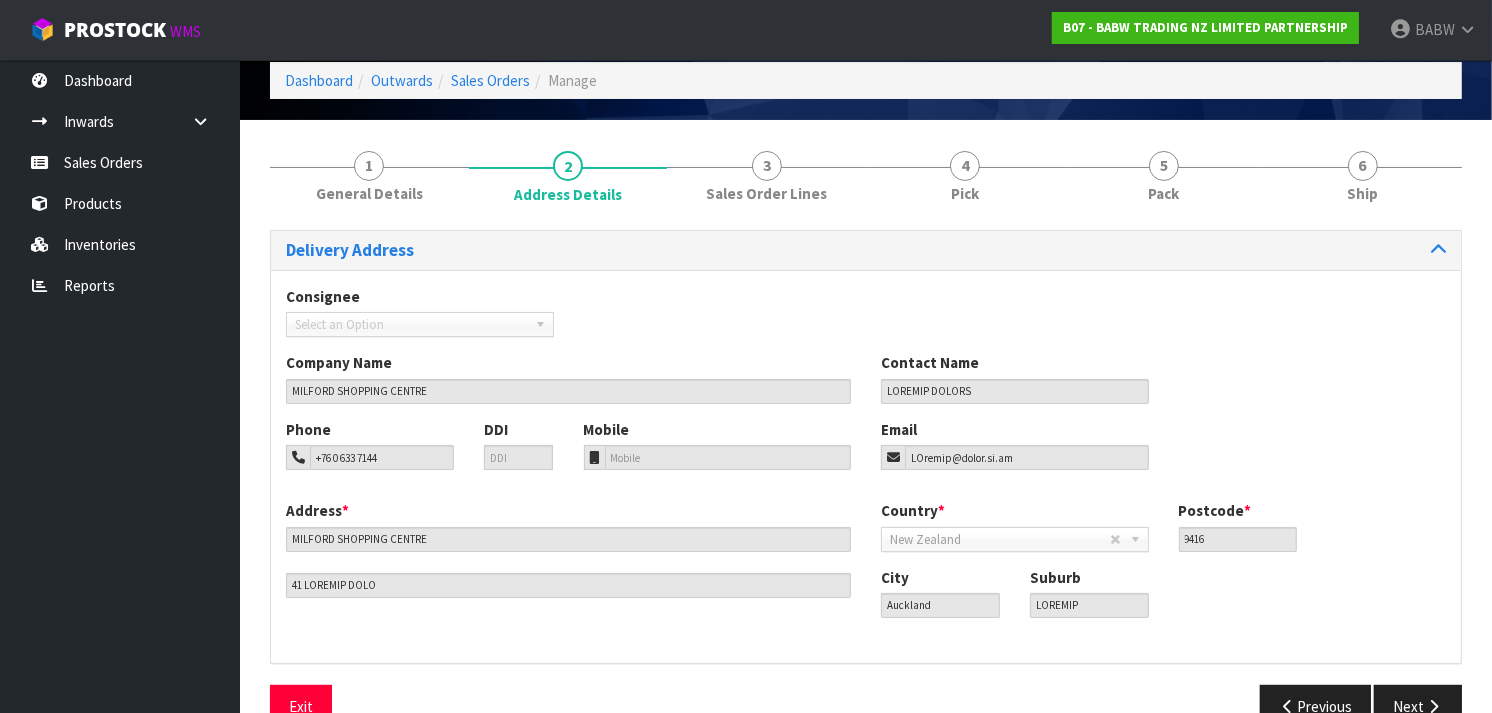 scroll, scrollTop: 128, scrollLeft: 0, axis: vertical 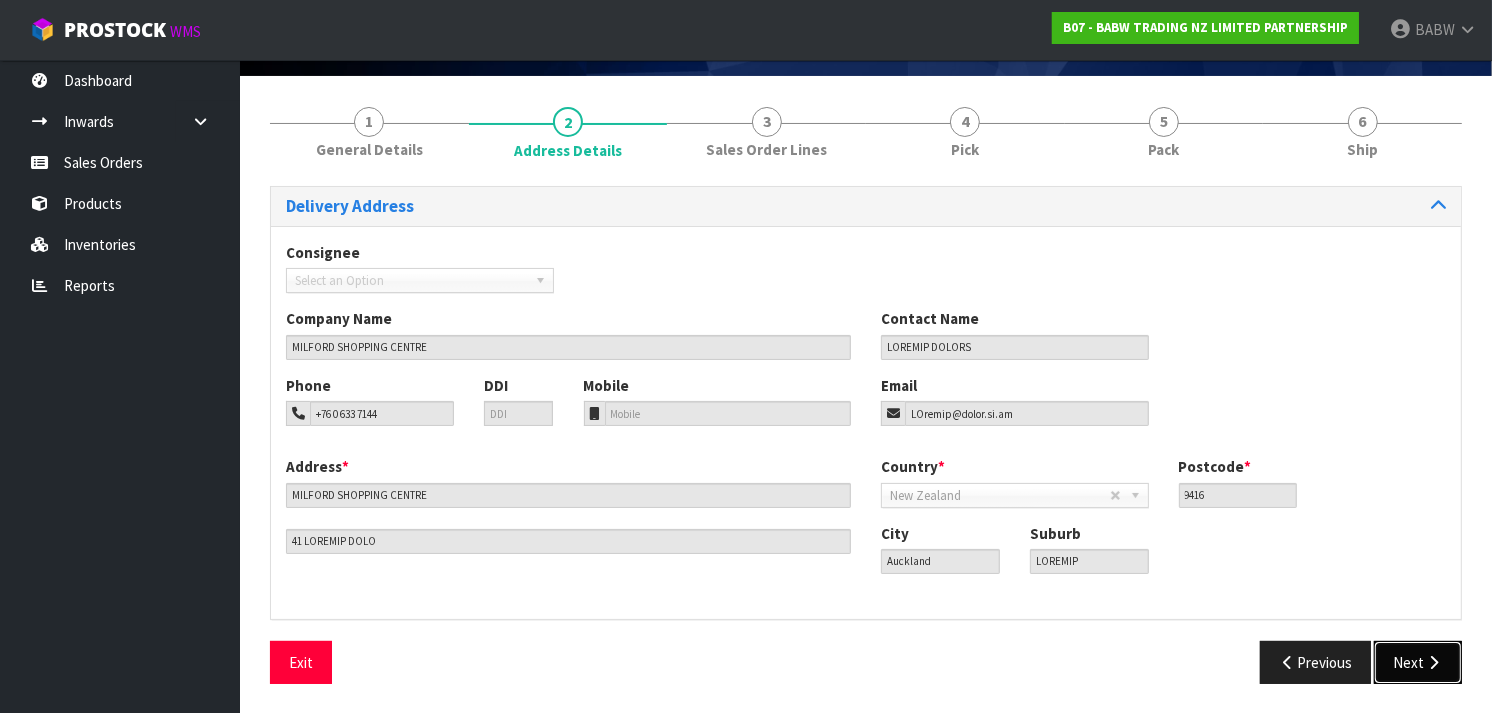 click on "Next" at bounding box center (1418, 662) 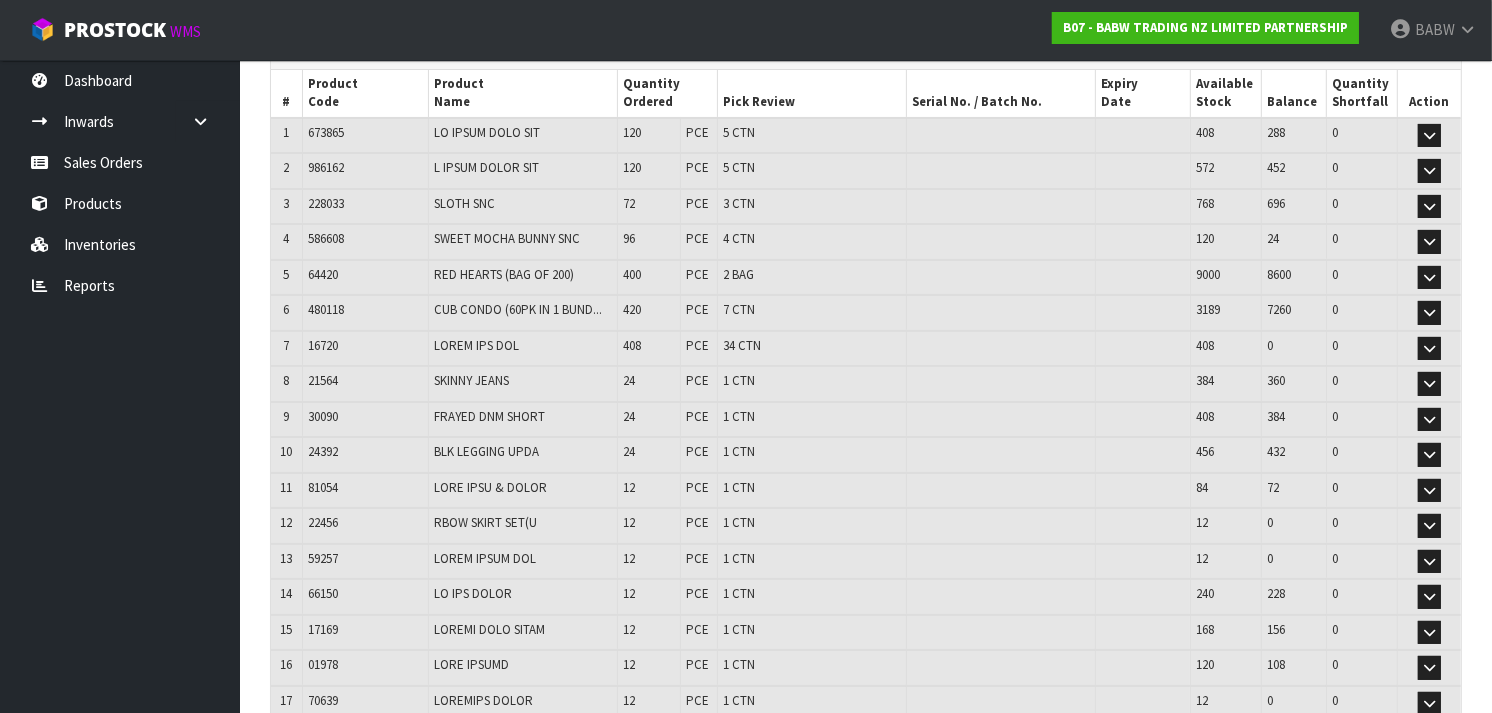 scroll, scrollTop: 272, scrollLeft: 0, axis: vertical 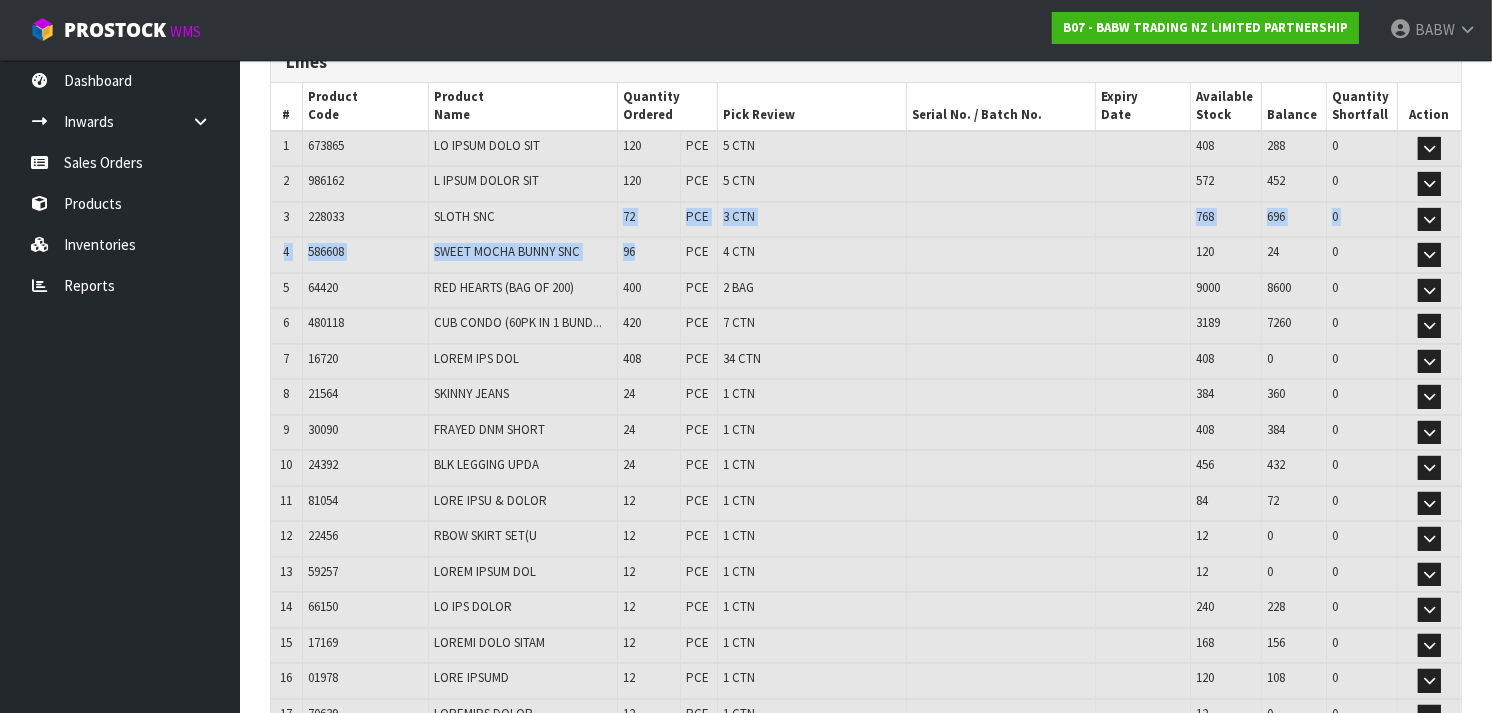 drag, startPoint x: 566, startPoint y: 207, endPoint x: 667, endPoint y: 237, distance: 105.36128 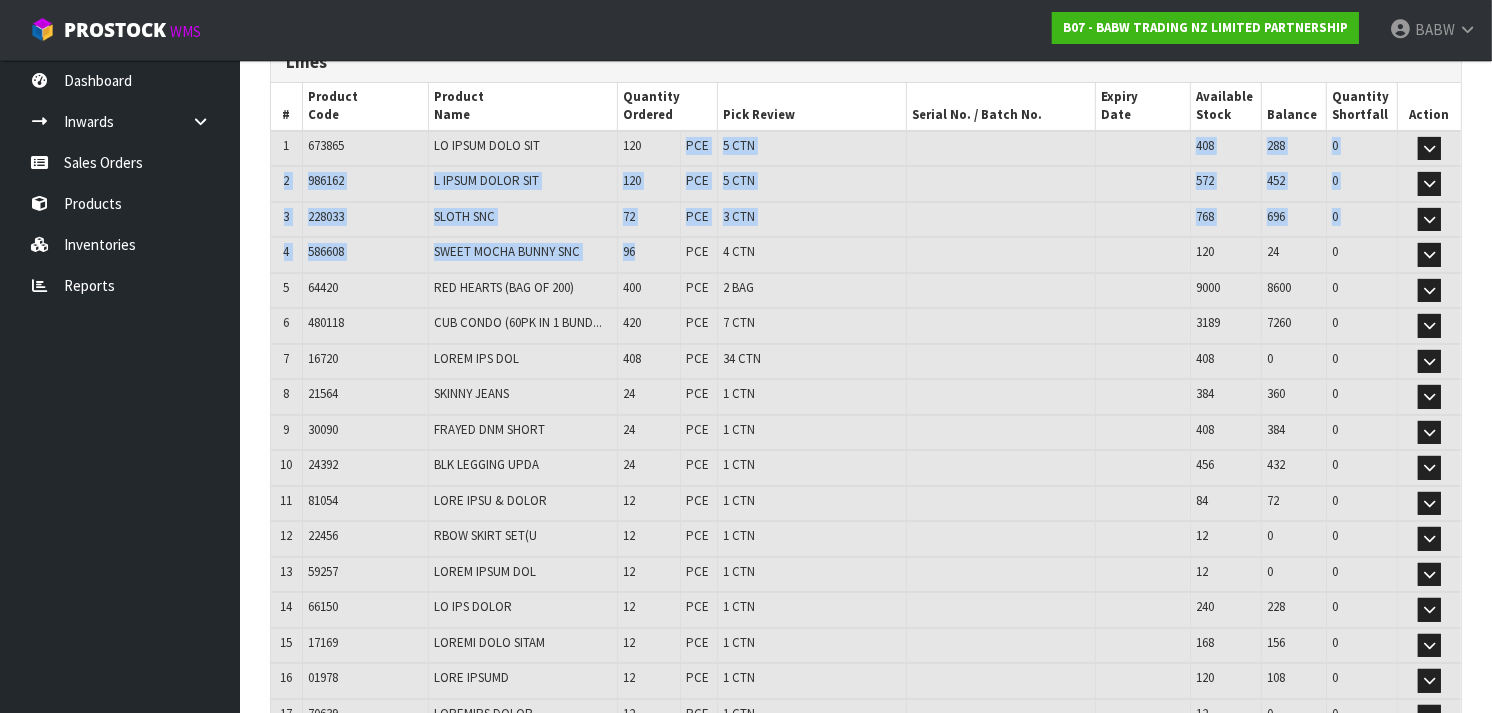 drag, startPoint x: 667, startPoint y: 237, endPoint x: 652, endPoint y: 147, distance: 91.24144 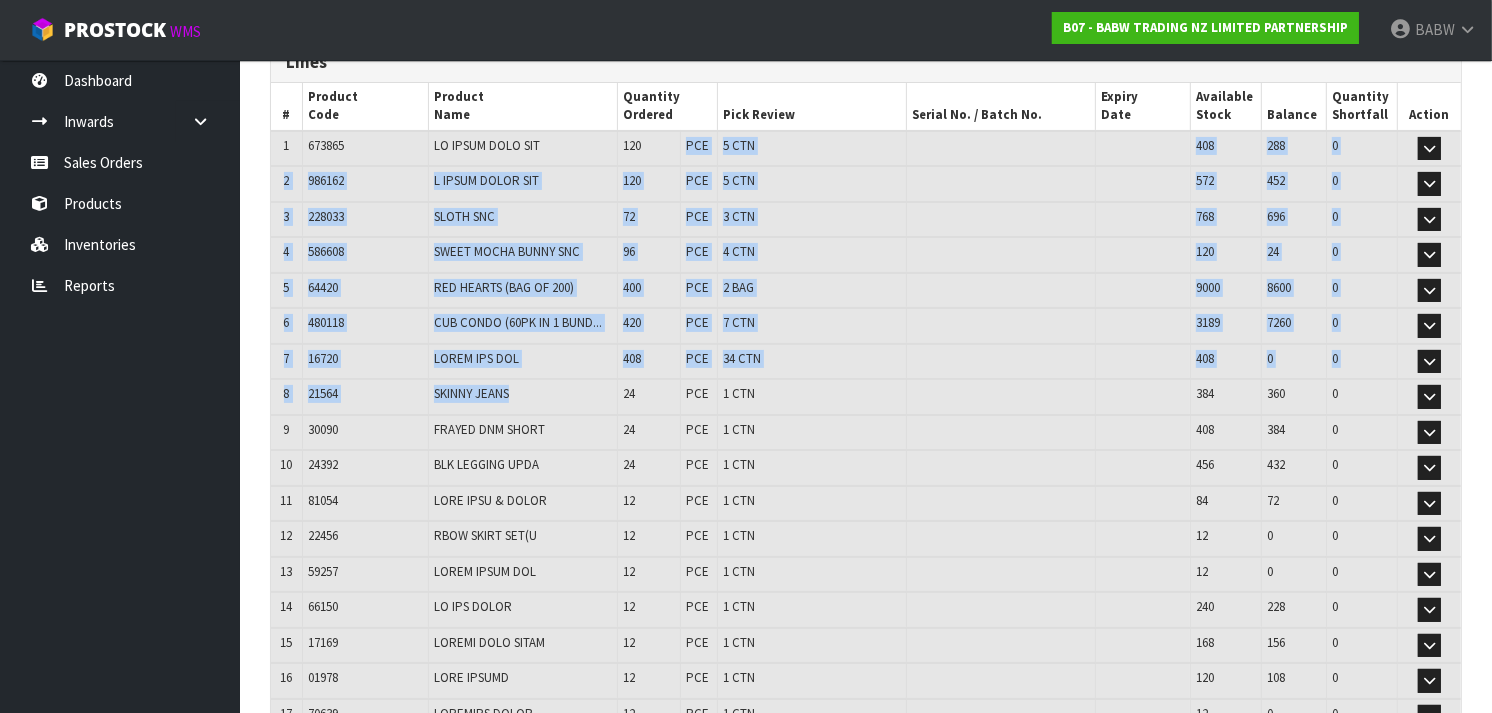 drag, startPoint x: 652, startPoint y: 147, endPoint x: 615, endPoint y: 404, distance: 259.64975 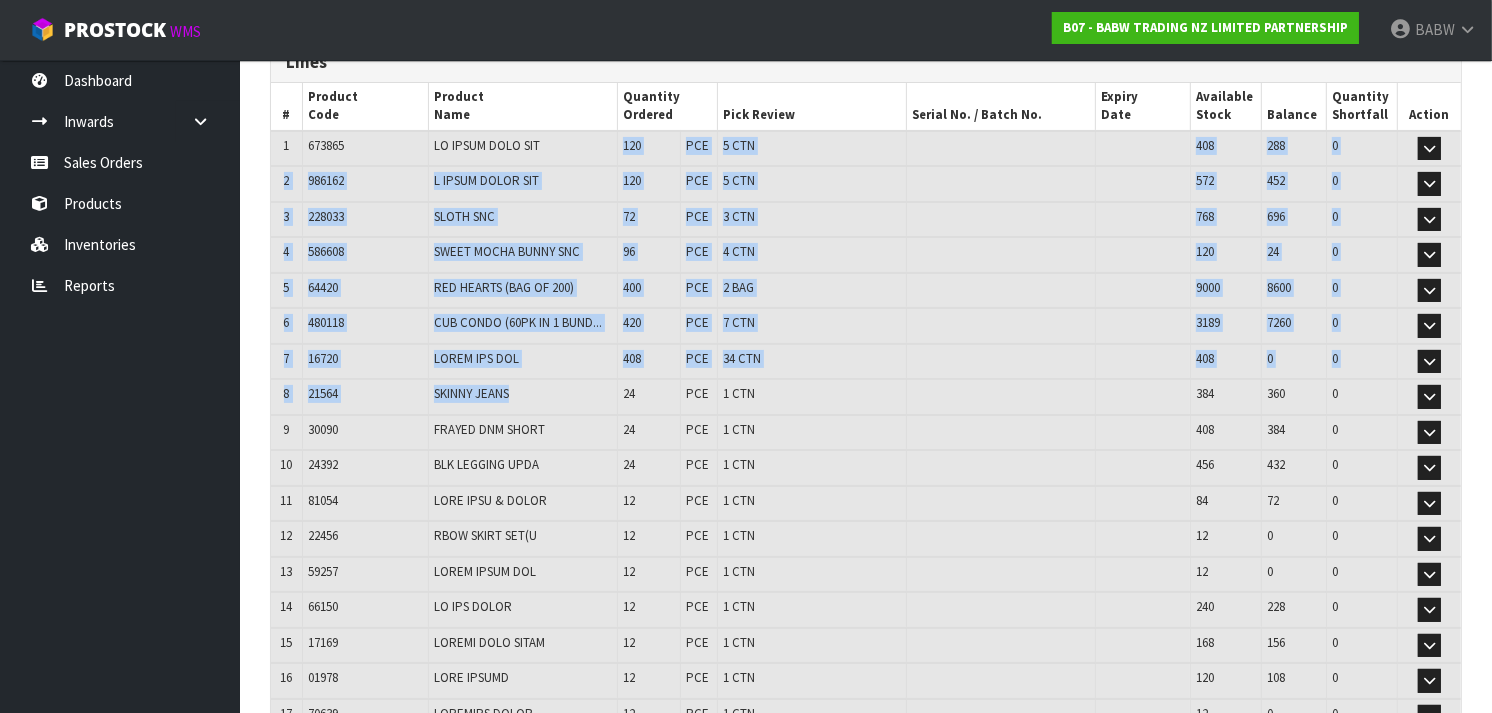 drag, startPoint x: 615, startPoint y: 404, endPoint x: 617, endPoint y: 150, distance: 254.00787 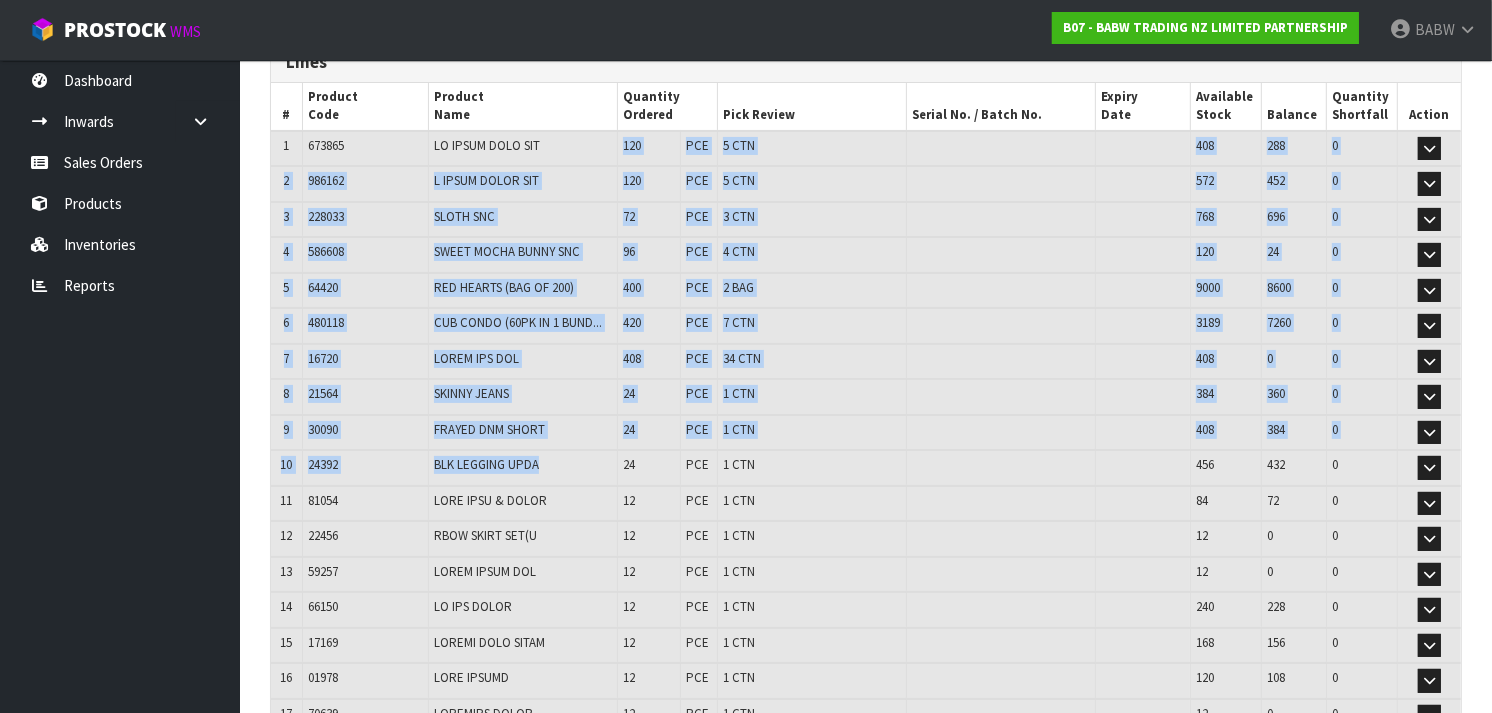 drag, startPoint x: 617, startPoint y: 150, endPoint x: 591, endPoint y: 454, distance: 305.1098 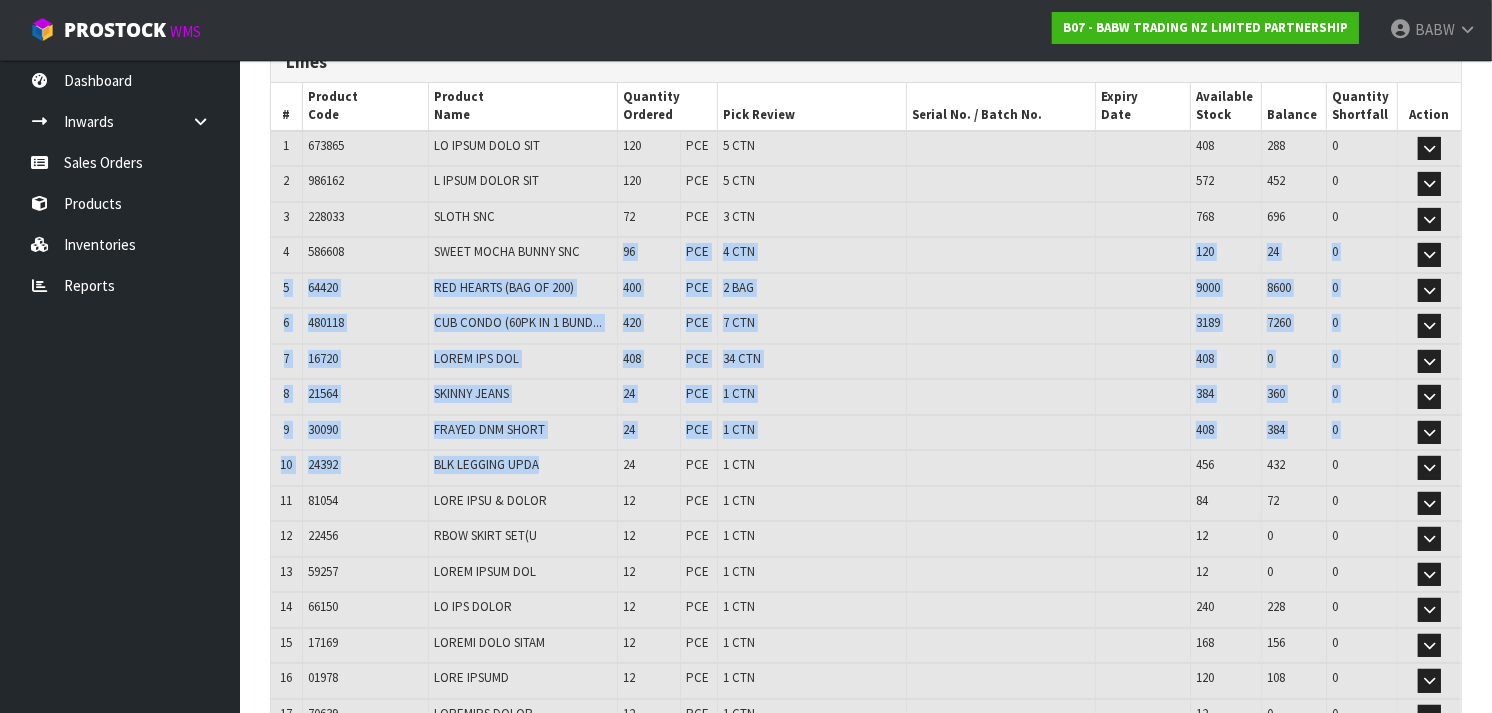 drag, startPoint x: 591, startPoint y: 454, endPoint x: 591, endPoint y: 236, distance: 218 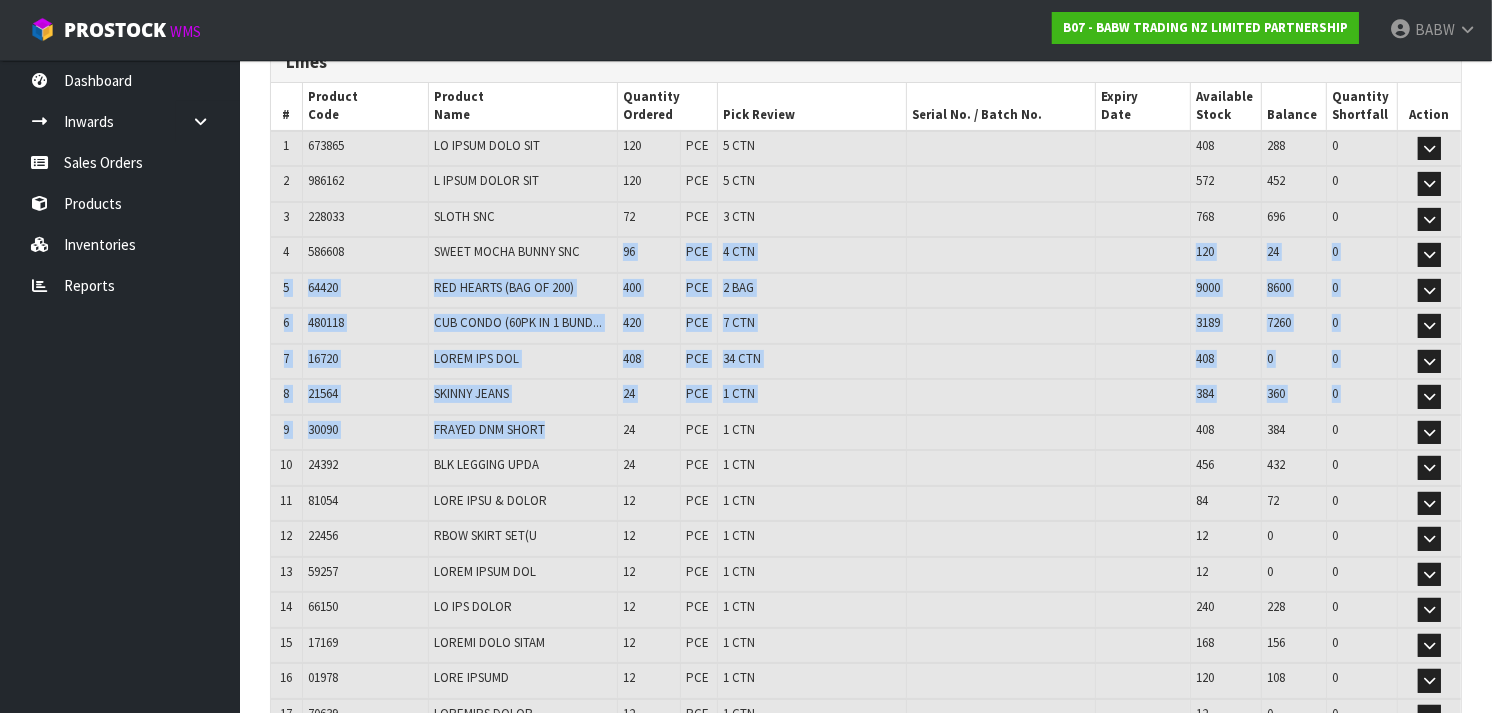 drag, startPoint x: 591, startPoint y: 236, endPoint x: 570, endPoint y: 420, distance: 185.19449 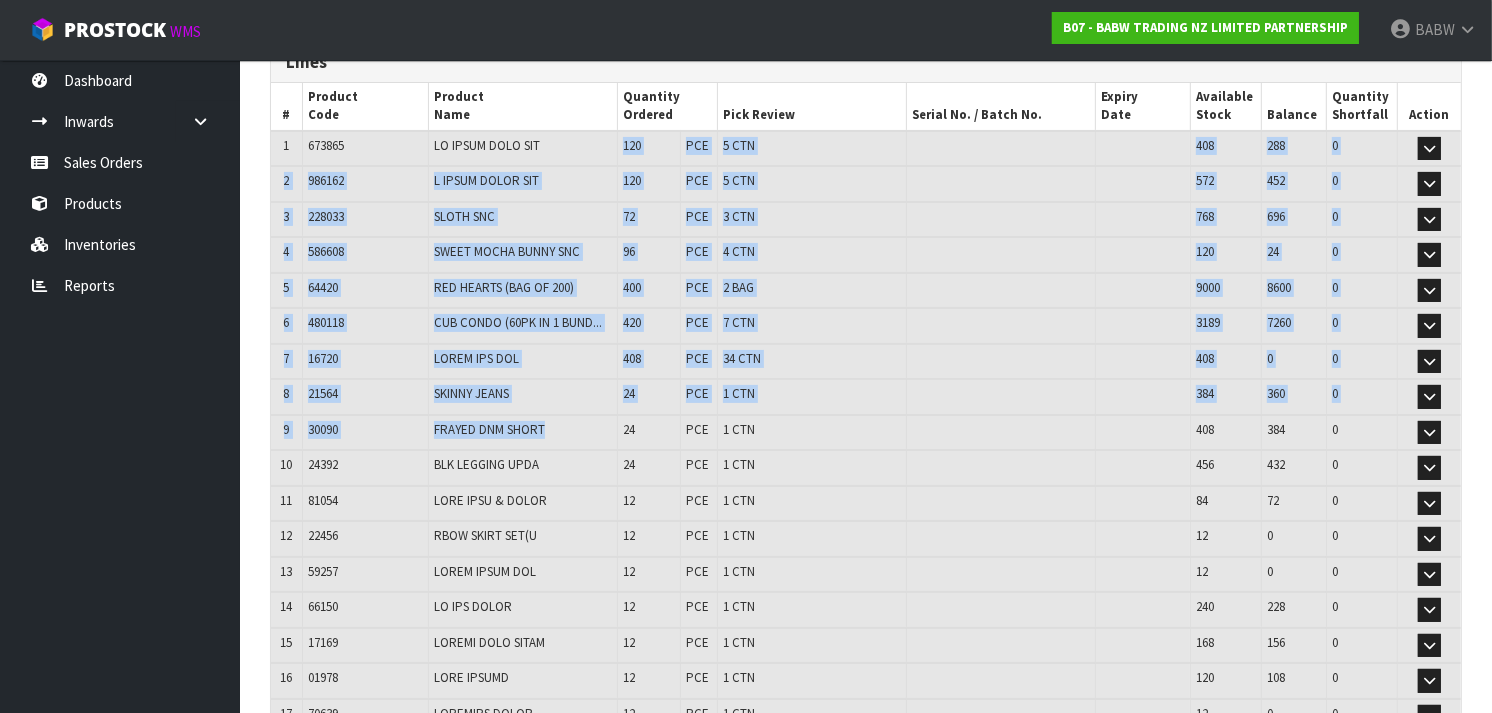 drag, startPoint x: 570, startPoint y: 420, endPoint x: 614, endPoint y: 158, distance: 265.66898 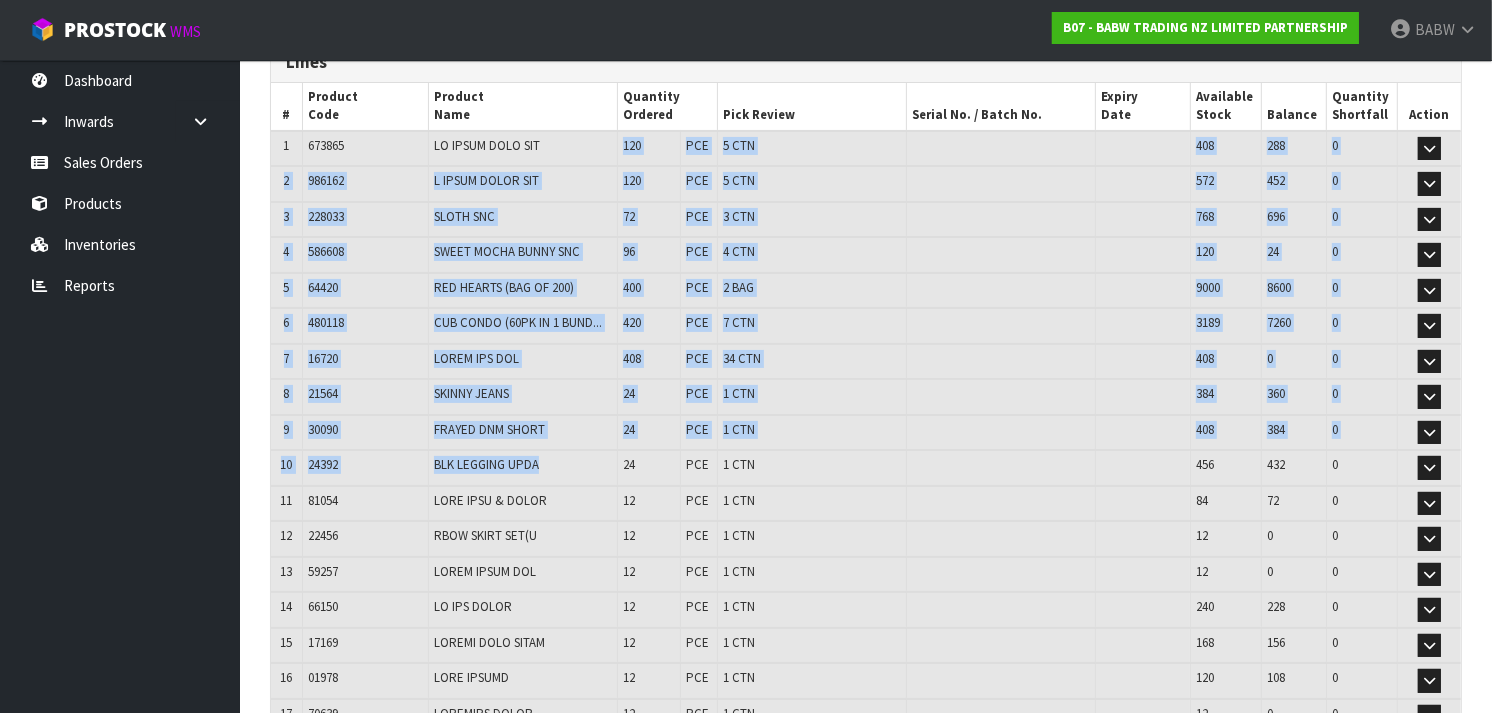 click on "BLK LEGGING UPDA" at bounding box center (523, 149) 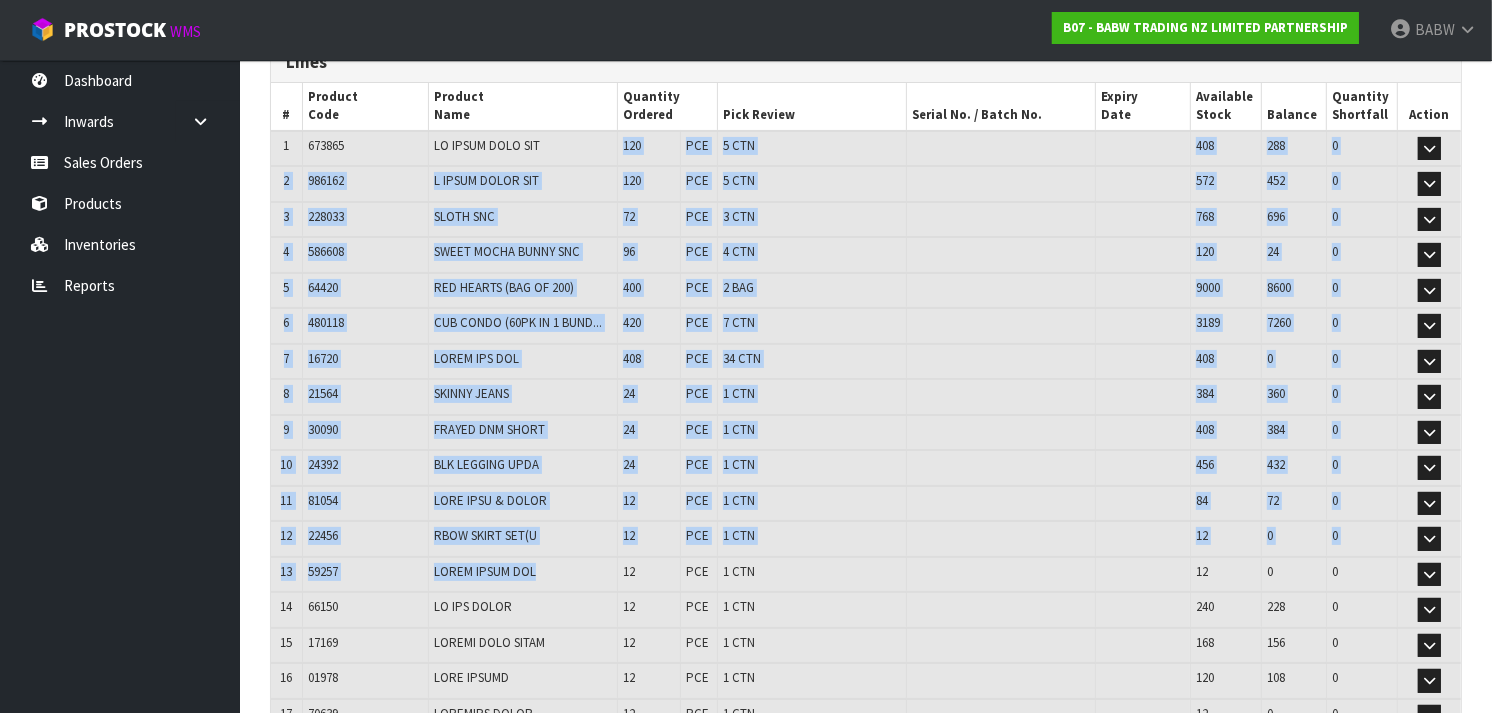 drag, startPoint x: 616, startPoint y: 142, endPoint x: 620, endPoint y: 581, distance: 439.01822 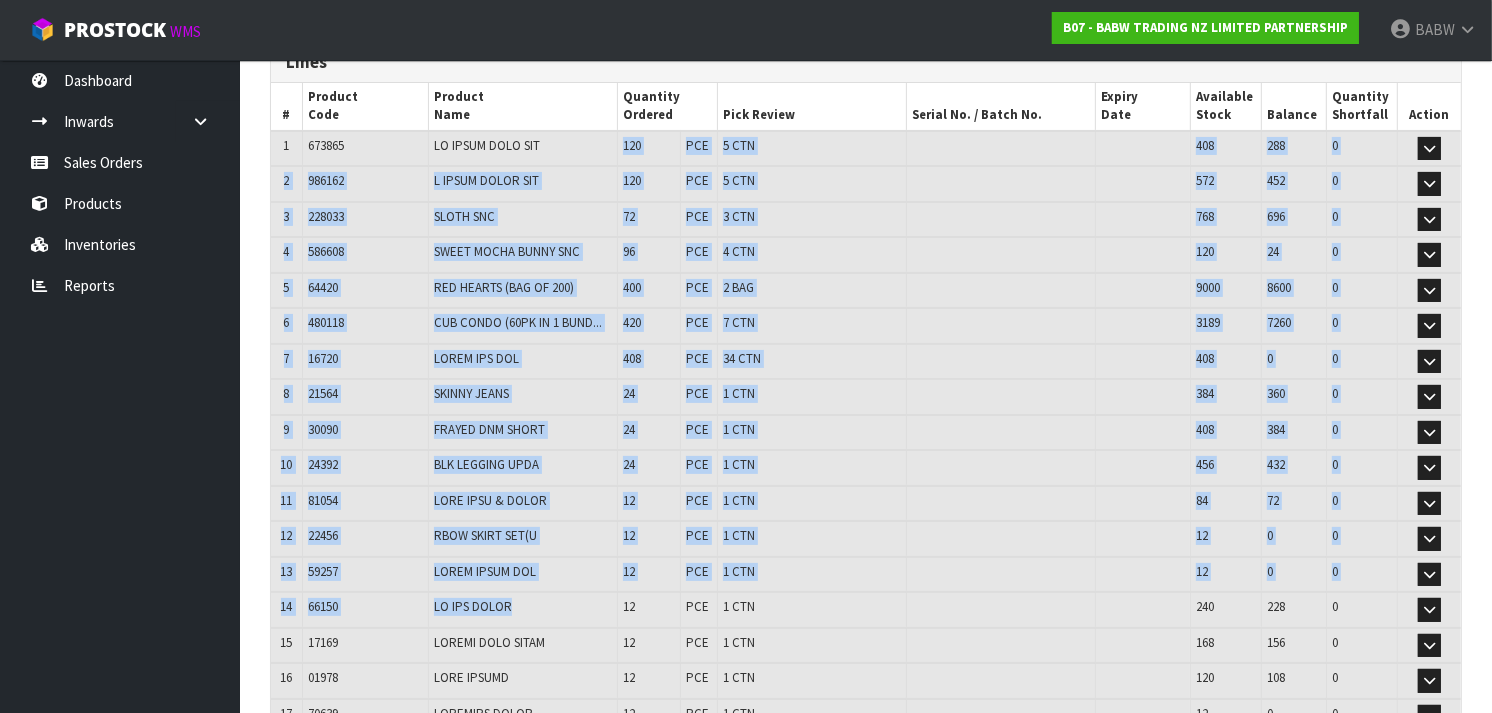 click on "LO IPS DOLOR" at bounding box center (523, 149) 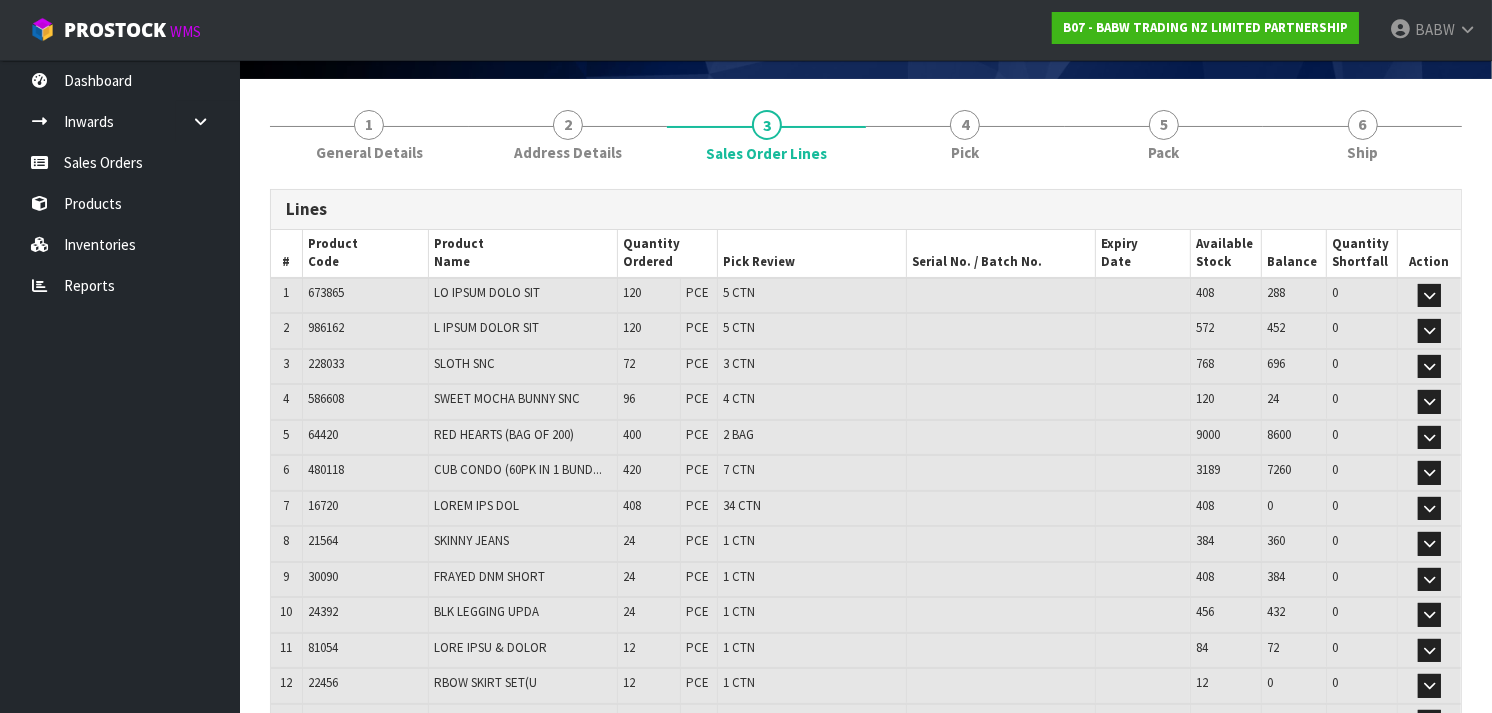 scroll, scrollTop: 0, scrollLeft: 0, axis: both 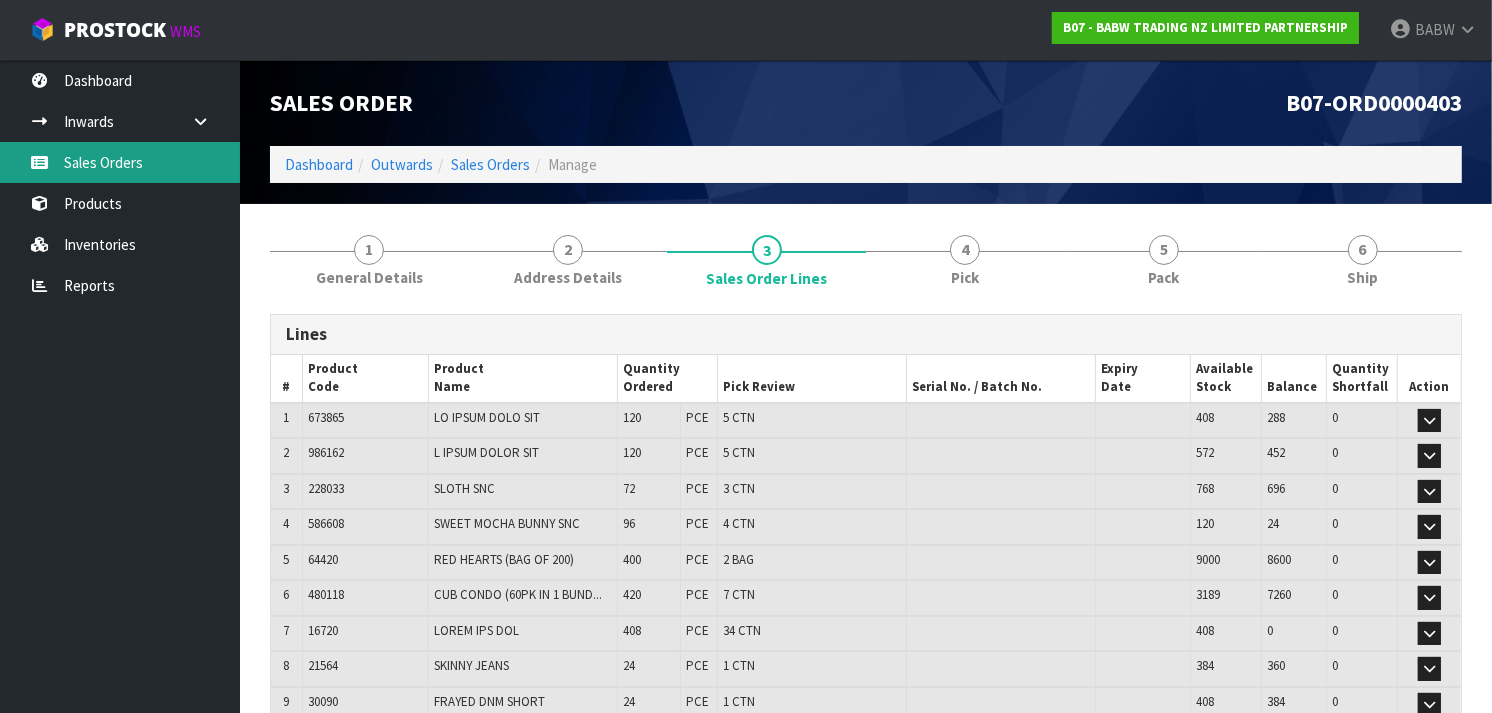 click on "Sales Orders" at bounding box center [120, 162] 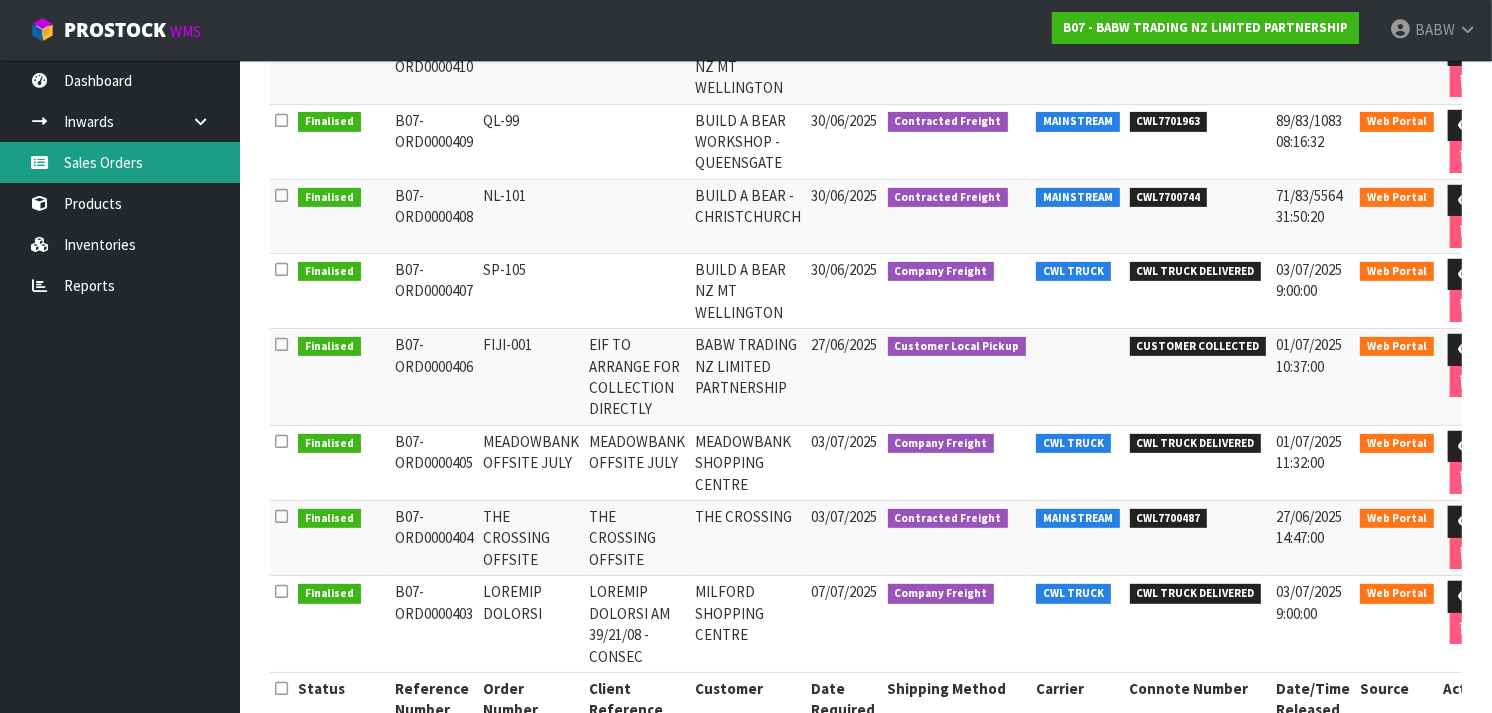 scroll, scrollTop: 586, scrollLeft: 0, axis: vertical 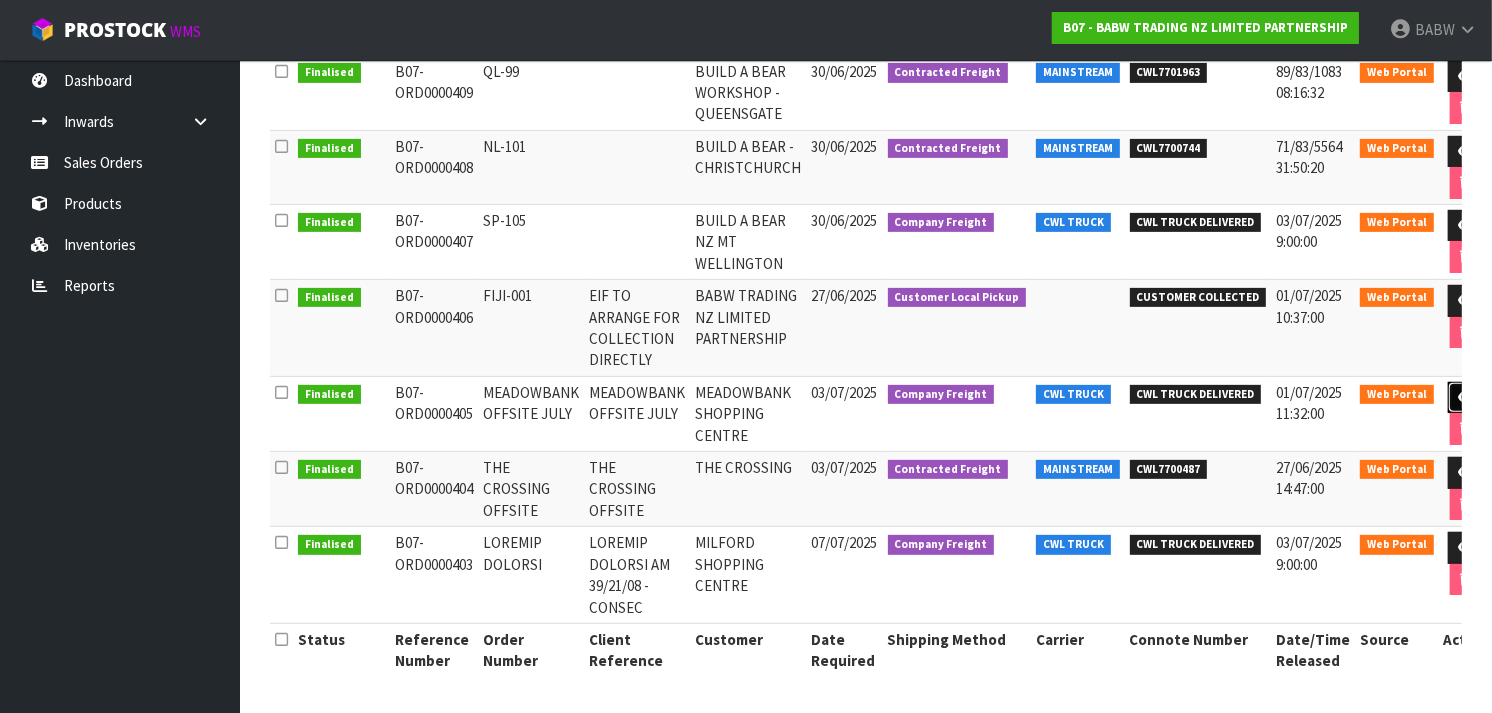 click at bounding box center (1466, 397) 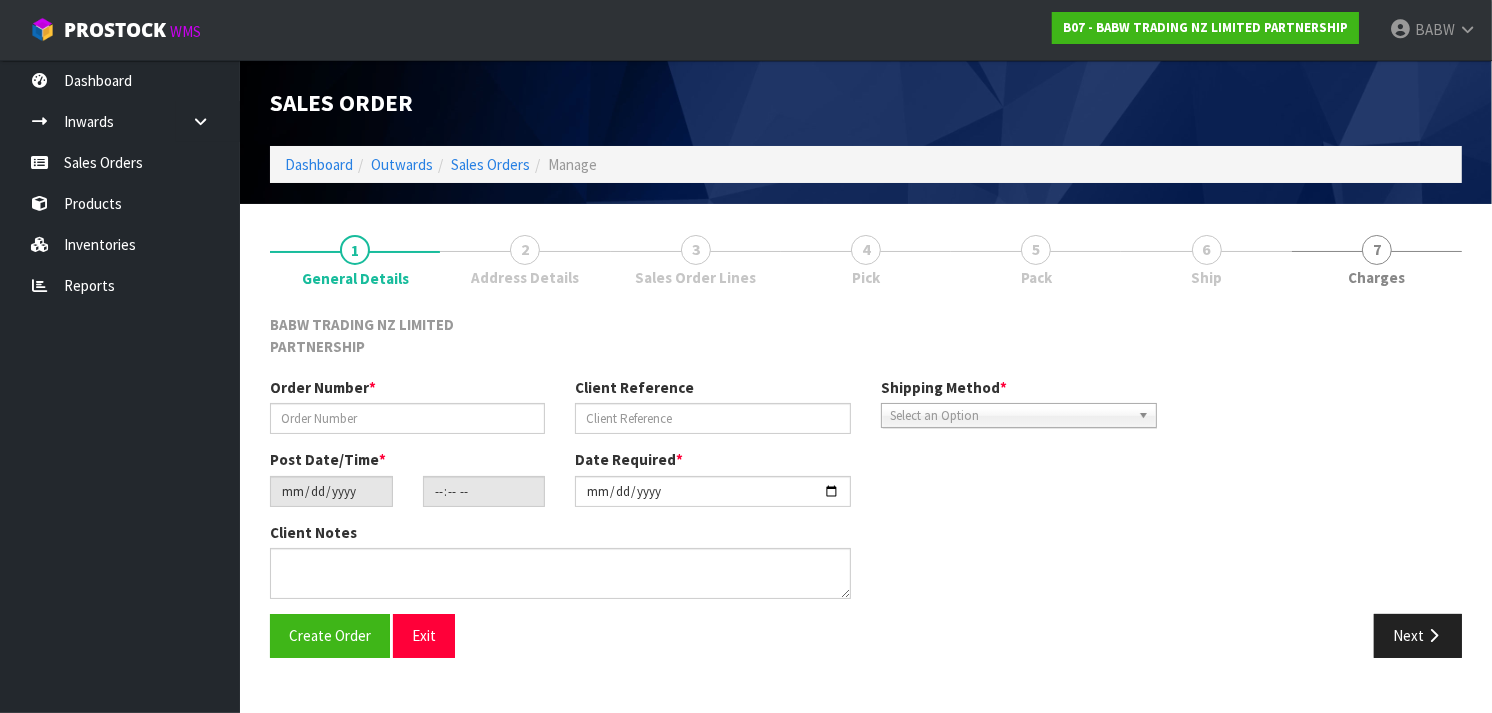 scroll, scrollTop: 0, scrollLeft: 0, axis: both 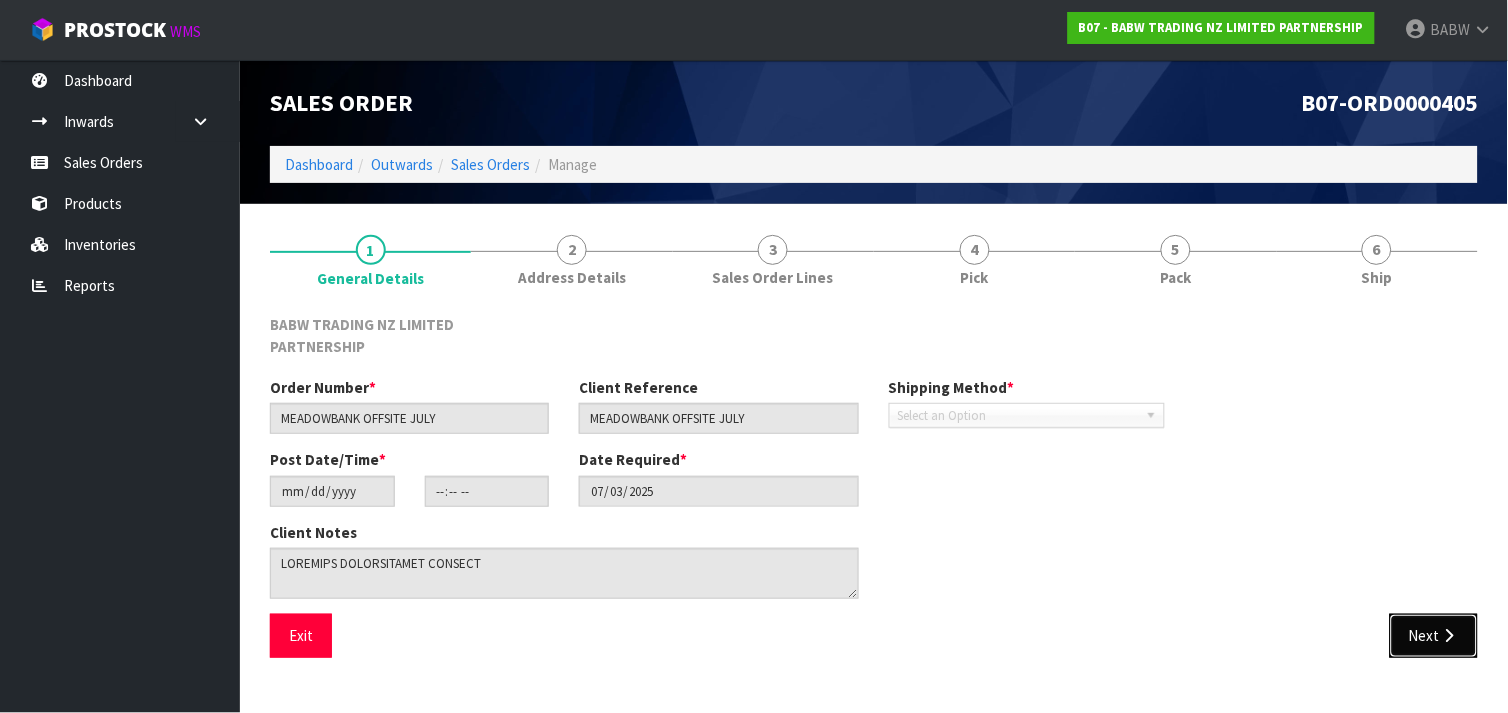 click on "Next" at bounding box center [1434, 635] 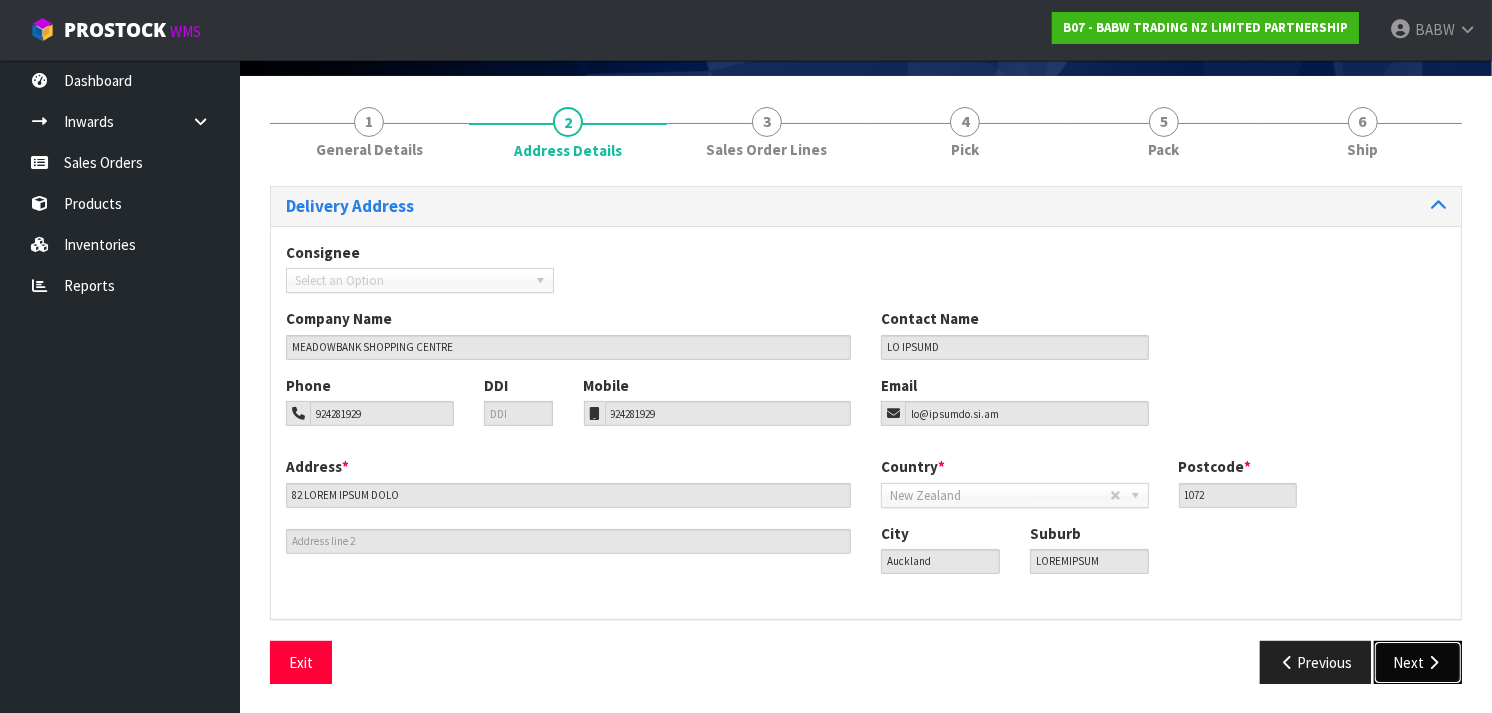 click at bounding box center (1433, 662) 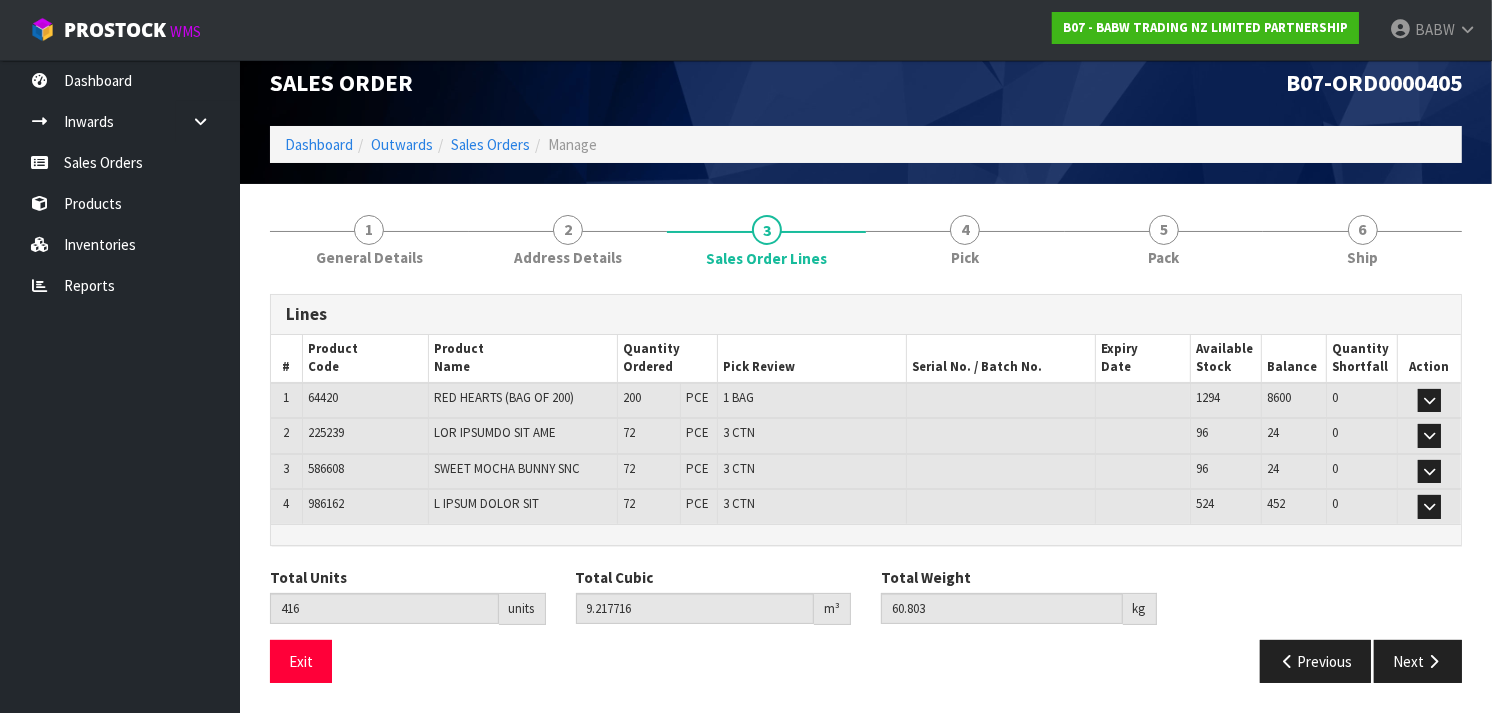 scroll, scrollTop: 16, scrollLeft: 0, axis: vertical 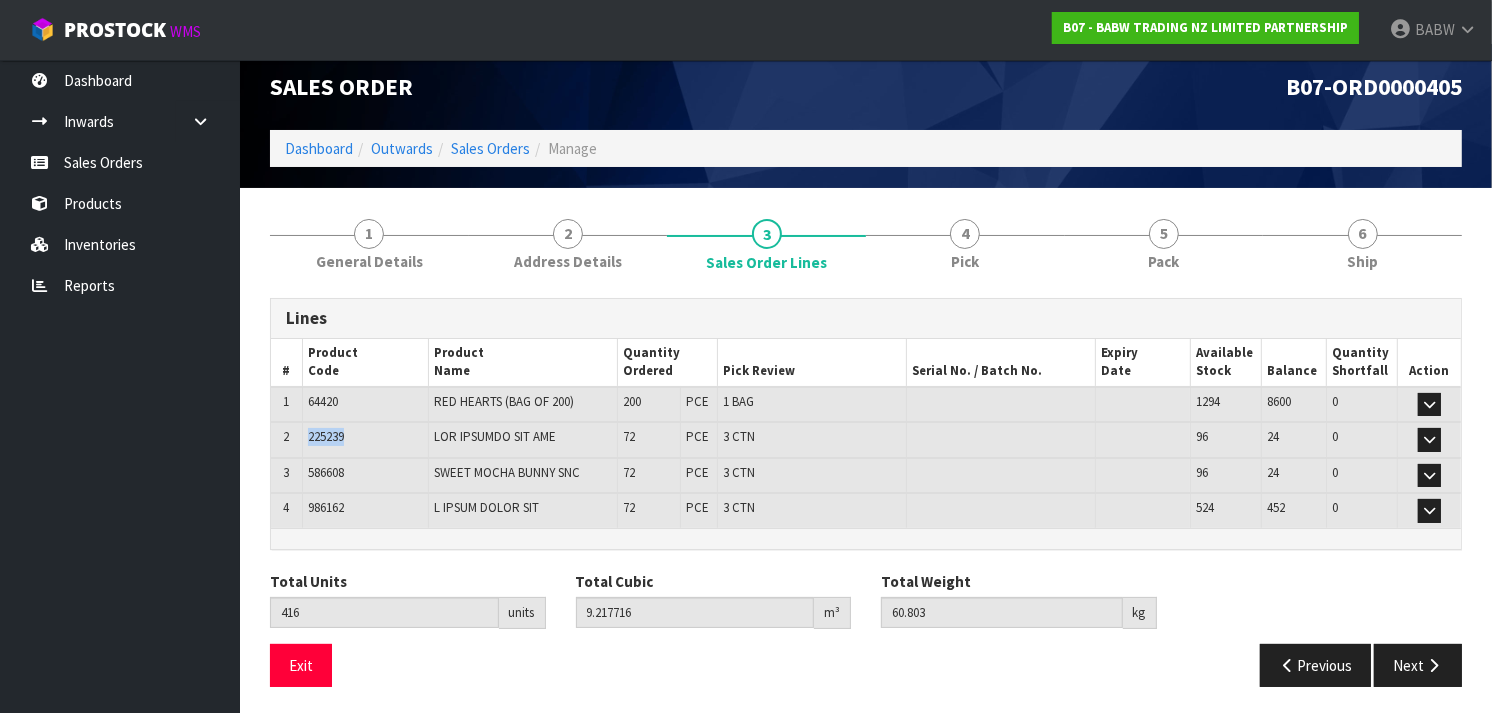 drag, startPoint x: 346, startPoint y: 435, endPoint x: 308, endPoint y: 435, distance: 38 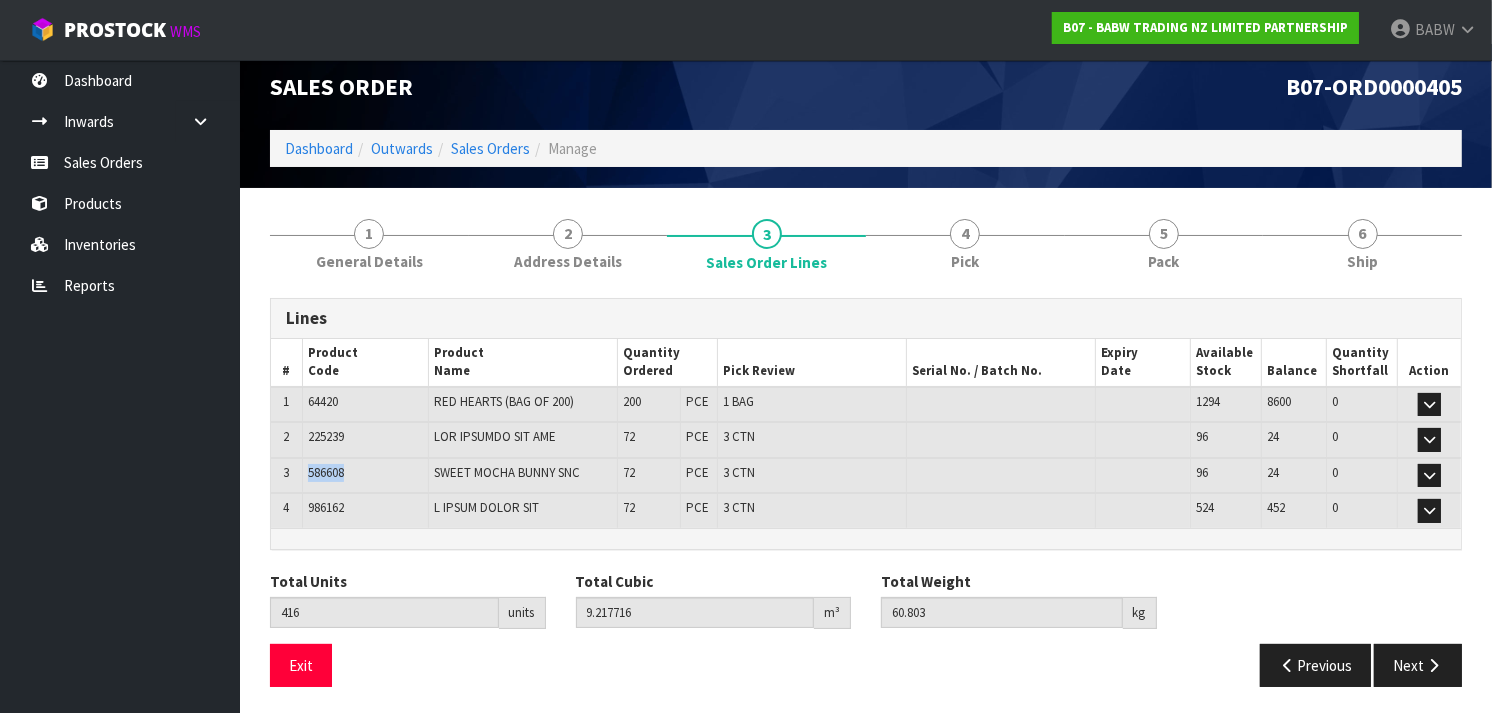 drag, startPoint x: 352, startPoint y: 472, endPoint x: 300, endPoint y: 476, distance: 52.153618 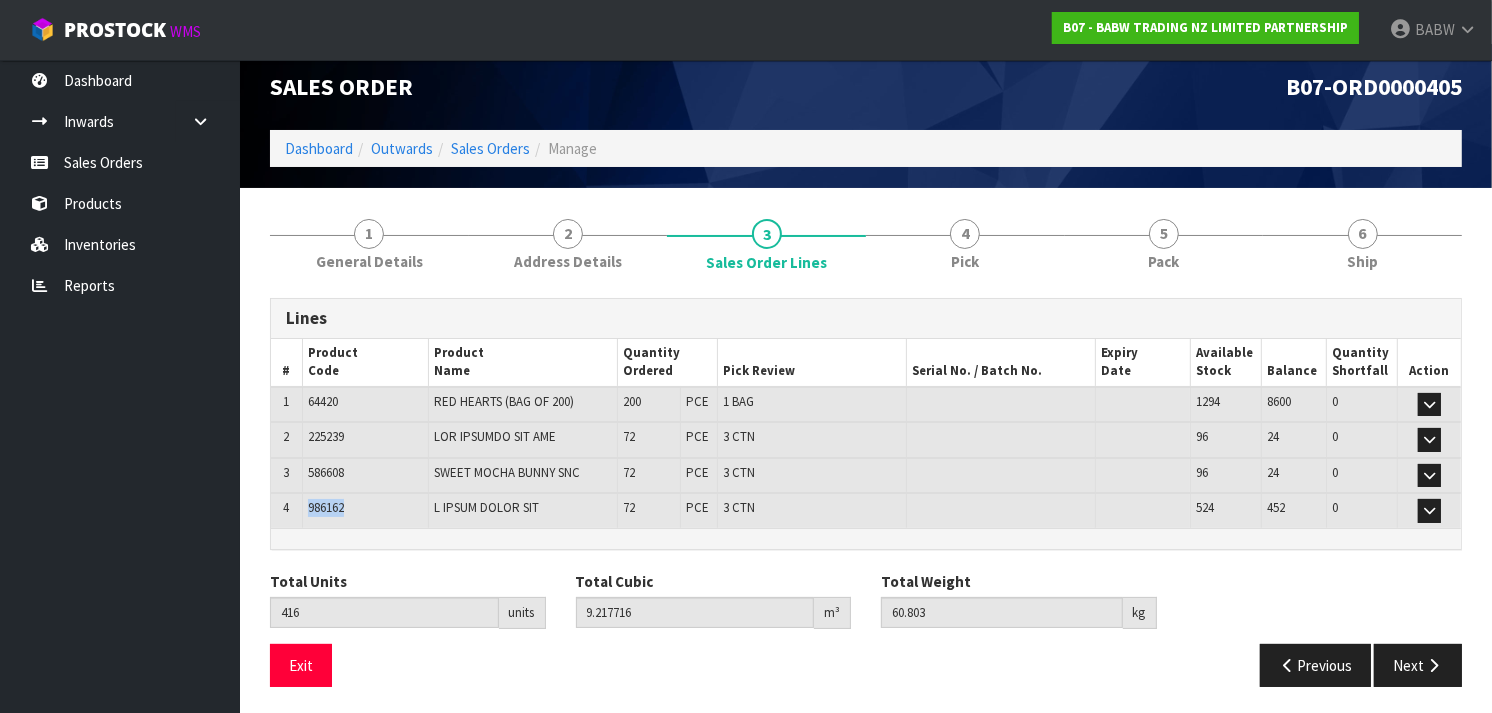 drag, startPoint x: 351, startPoint y: 502, endPoint x: 307, endPoint y: 507, distance: 44.28318 